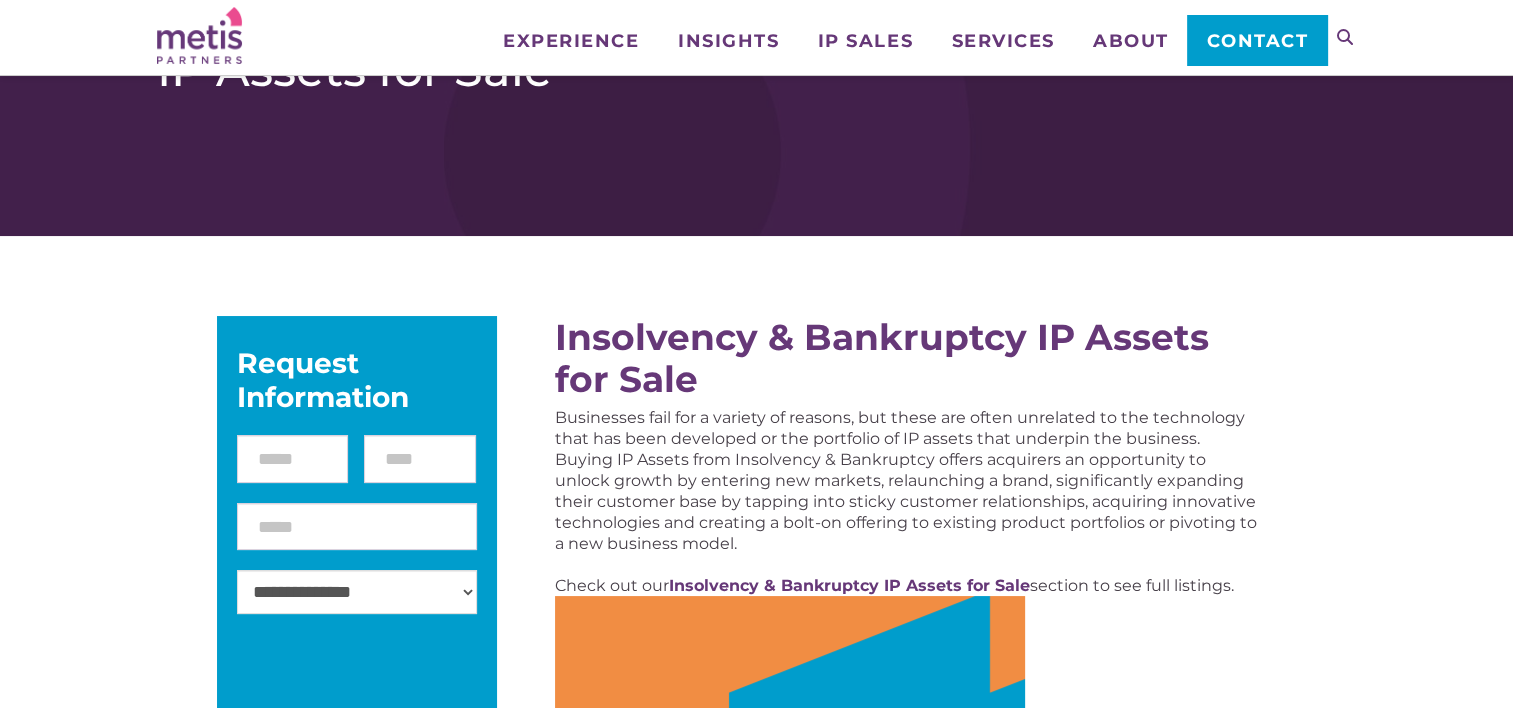 scroll, scrollTop: 0, scrollLeft: 0, axis: both 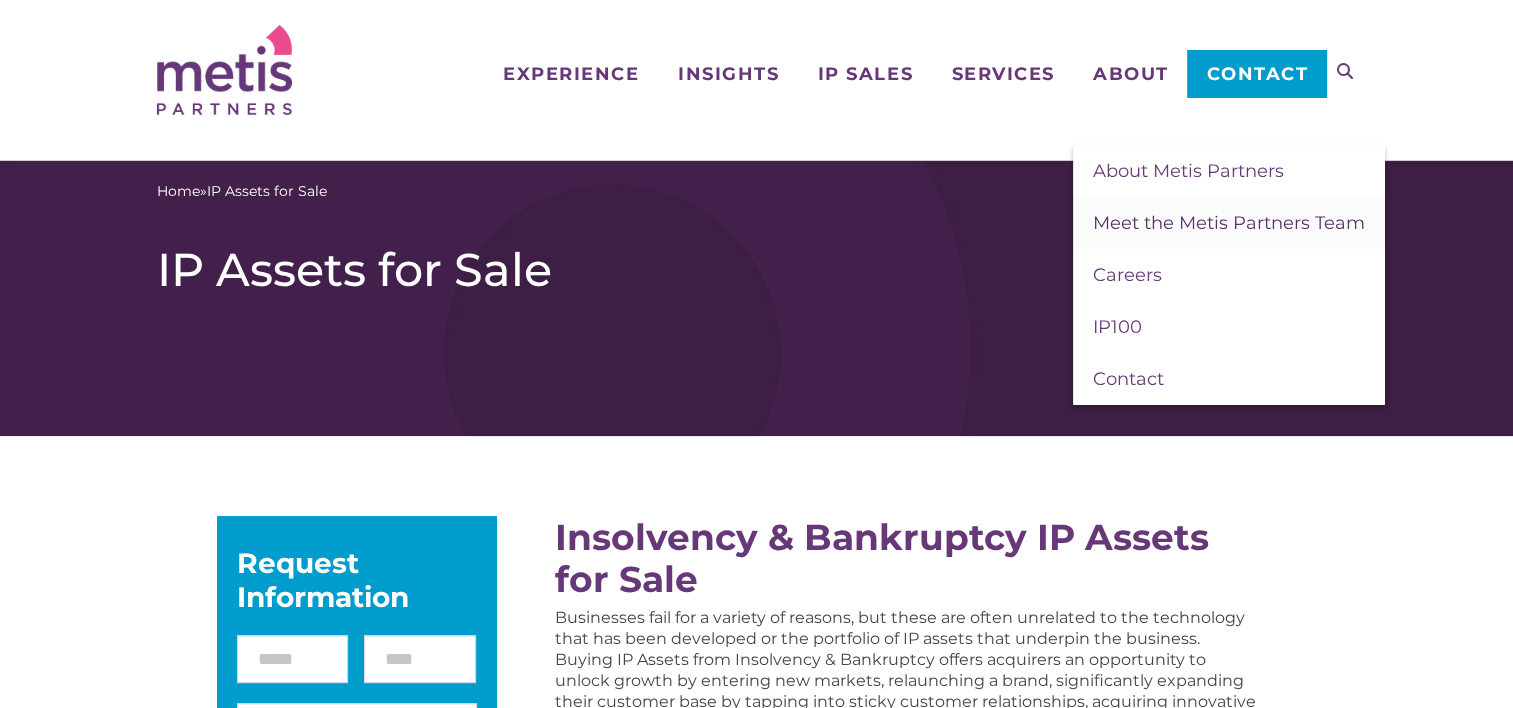 click on "Meet the Metis Partners Team" at bounding box center [1229, 223] 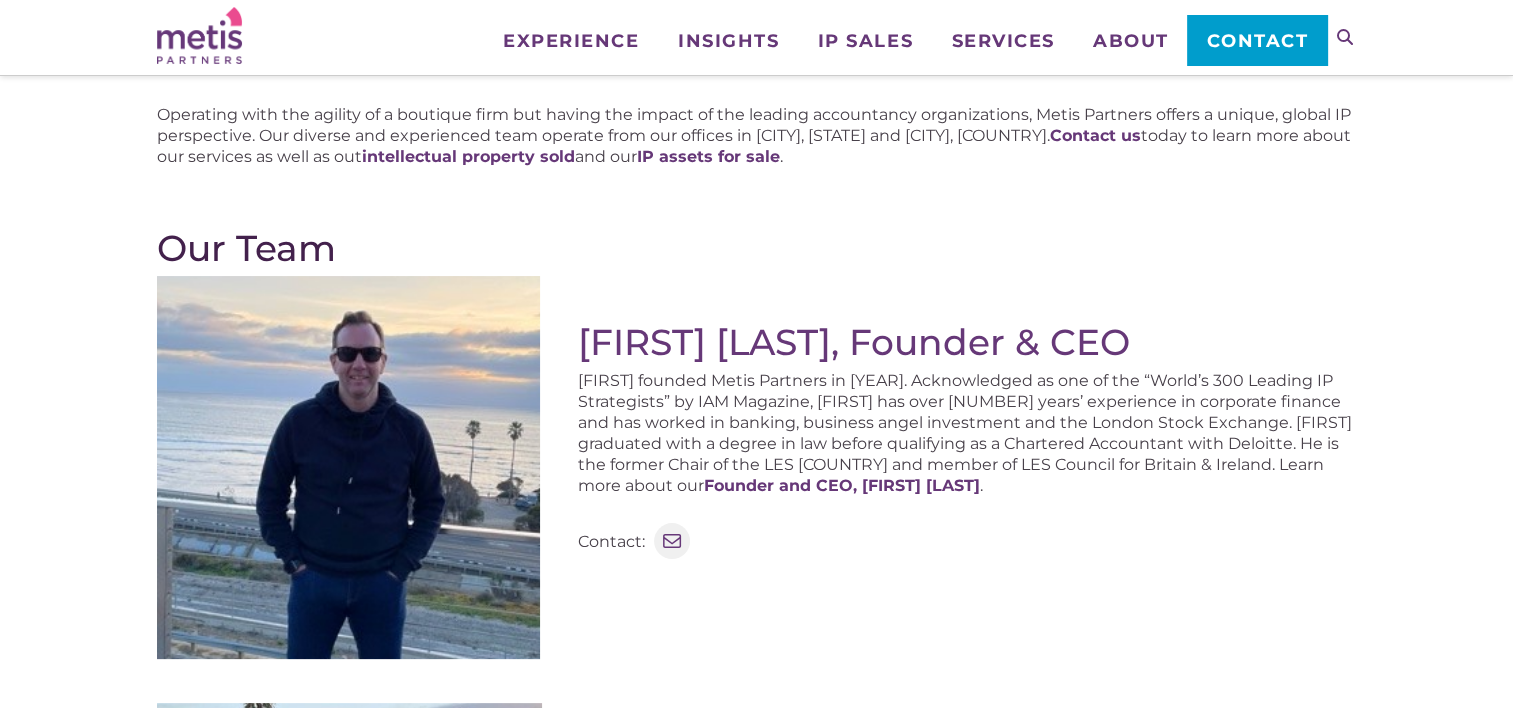 scroll, scrollTop: 300, scrollLeft: 0, axis: vertical 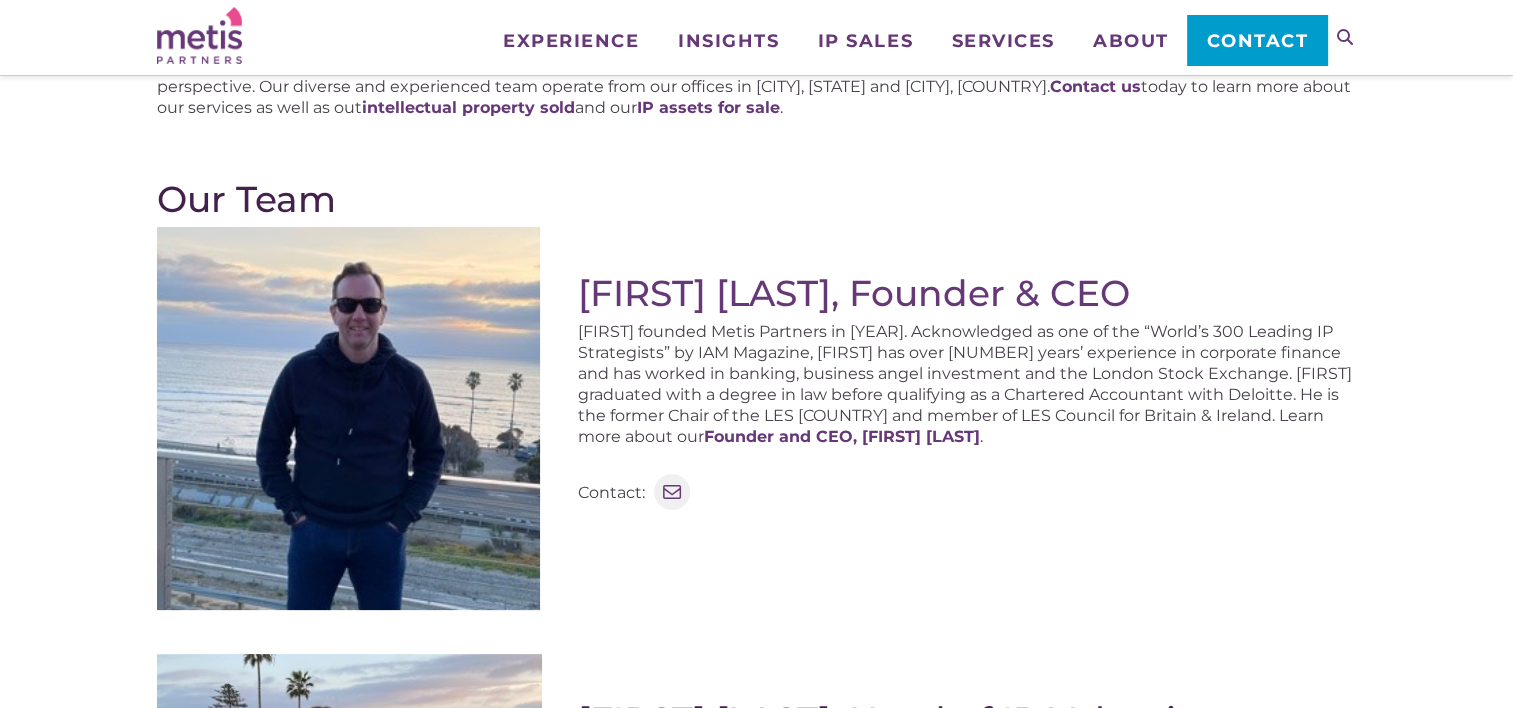 click on "Contact:" at bounding box center [611, 492] 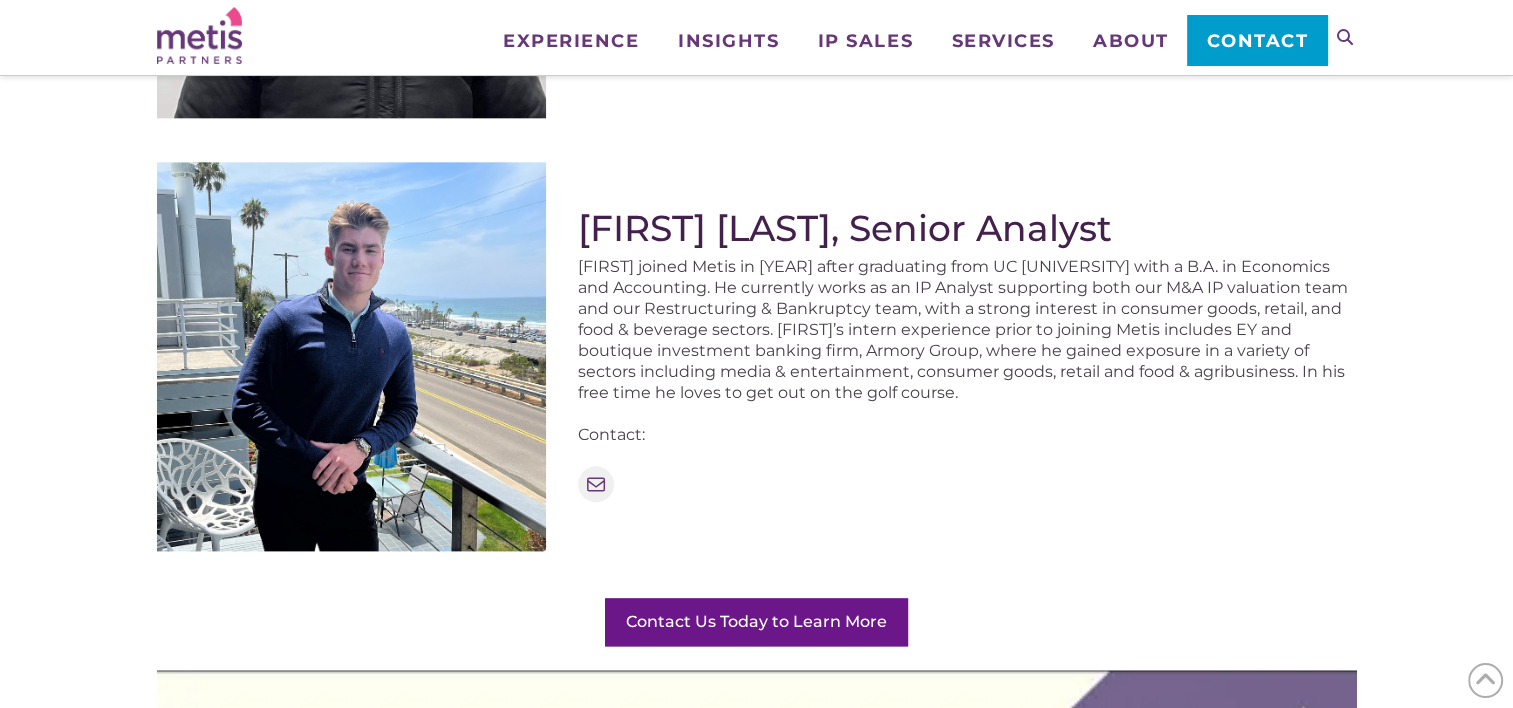 scroll, scrollTop: 2400, scrollLeft: 0, axis: vertical 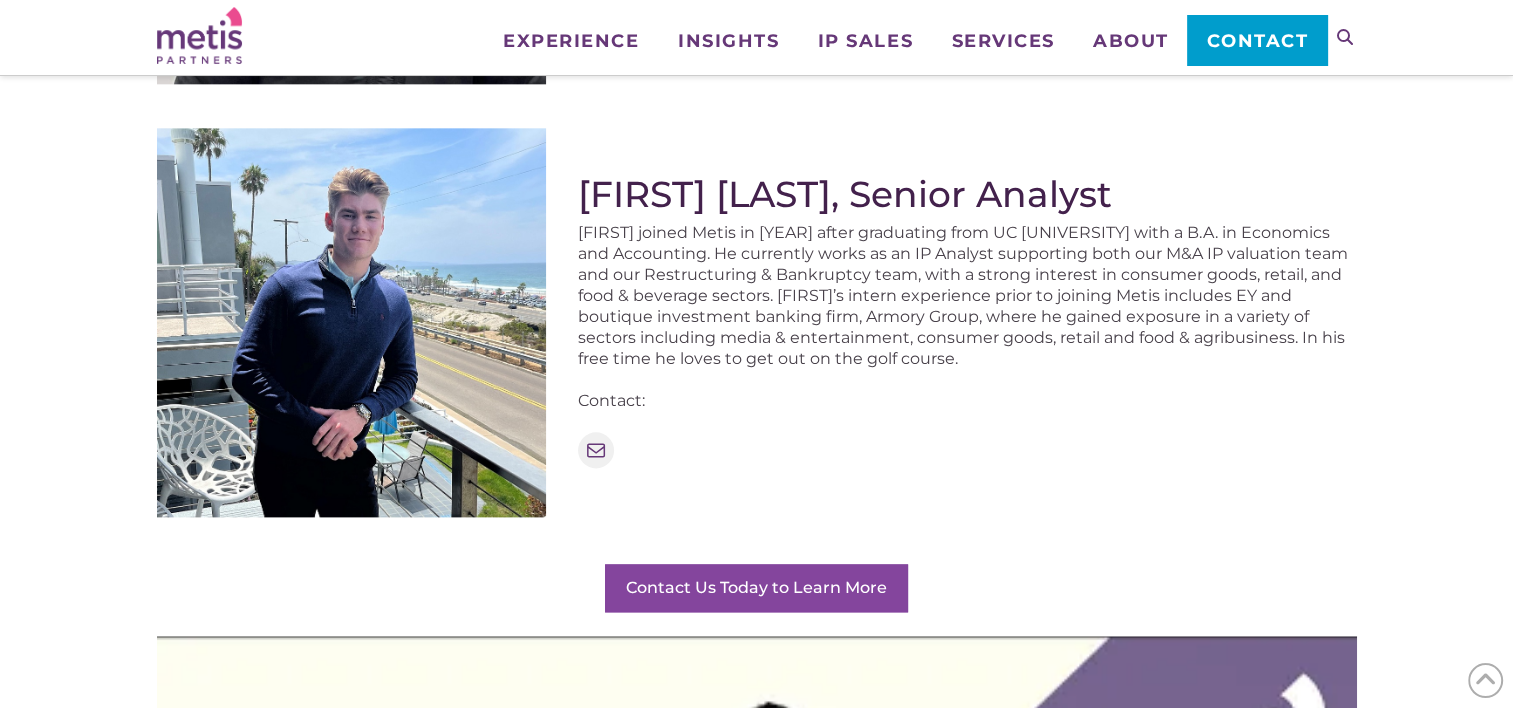 click on "Contact Us Today to Learn More" at bounding box center [756, 588] 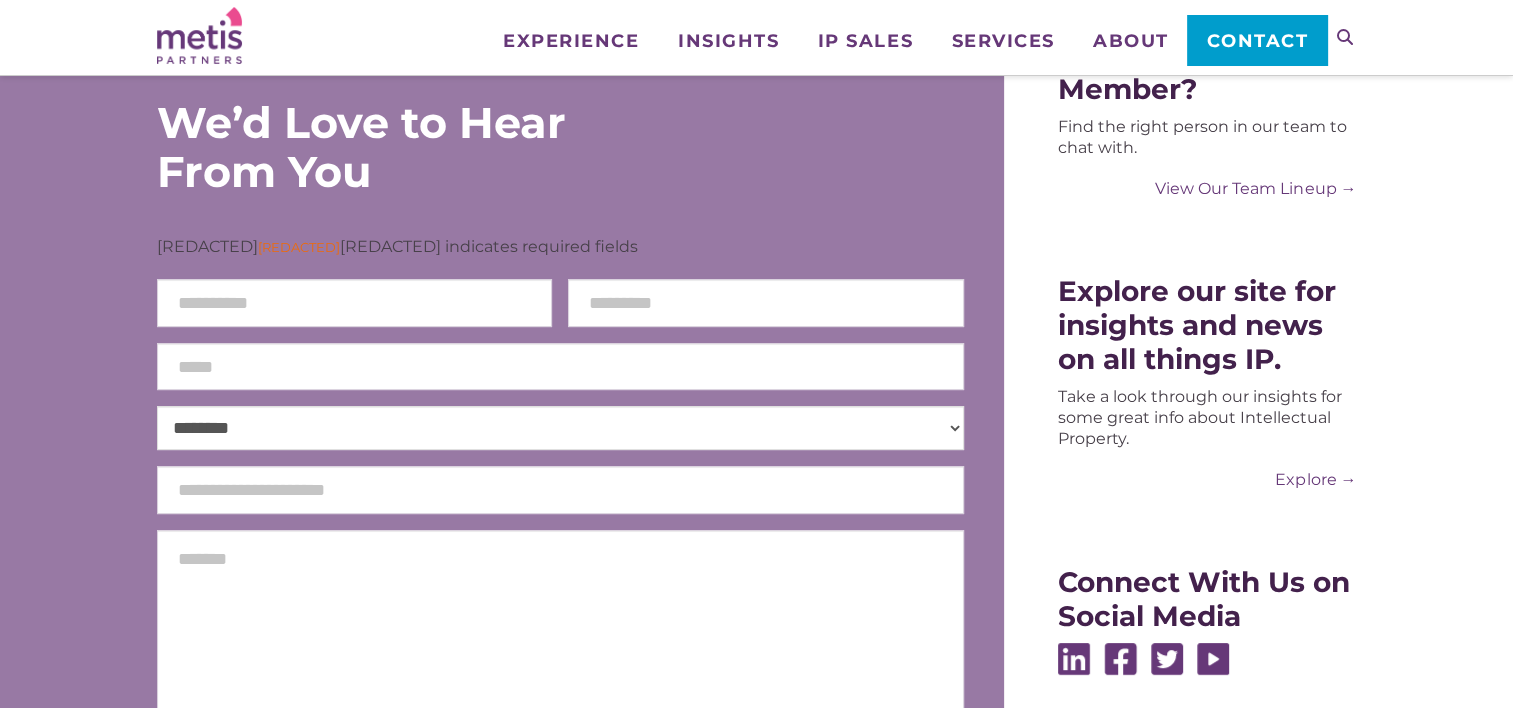 scroll, scrollTop: 400, scrollLeft: 0, axis: vertical 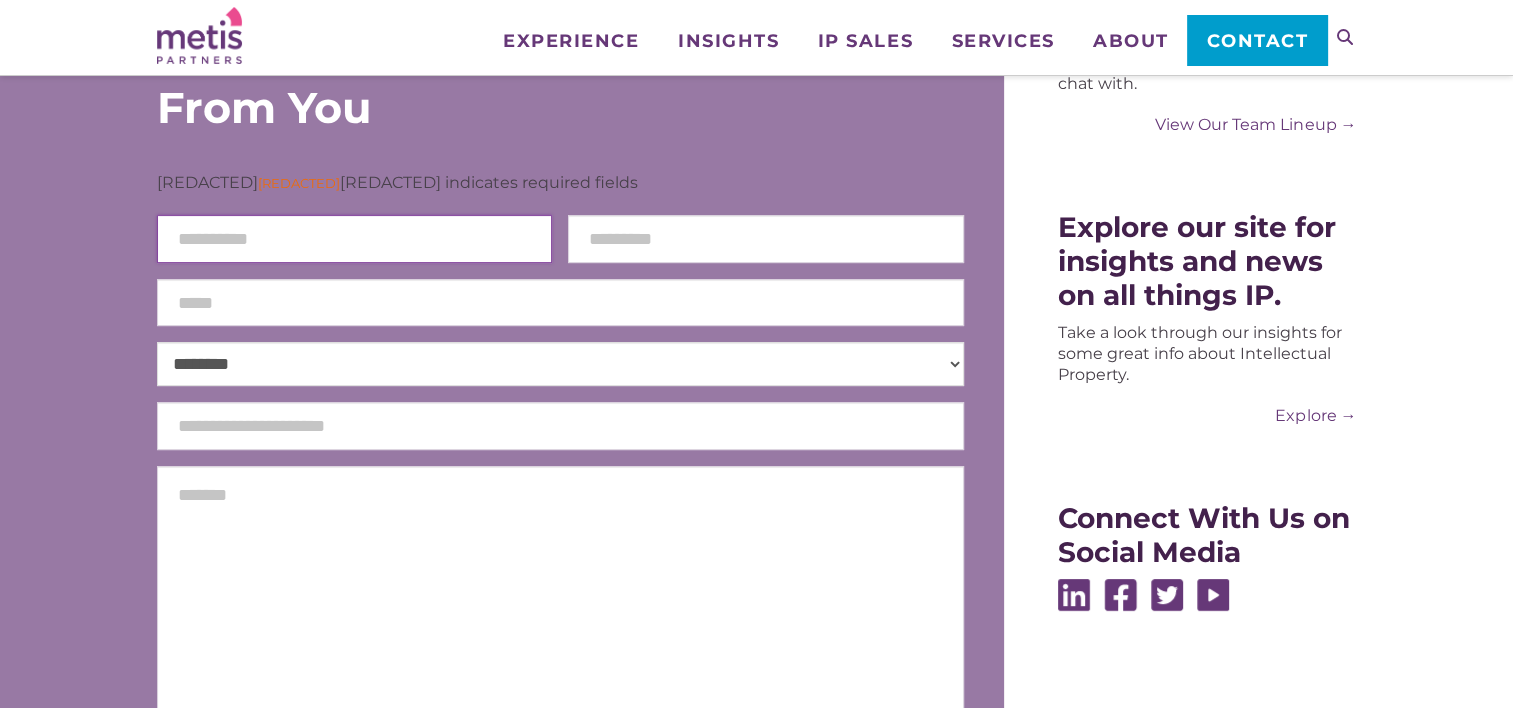 click on "First Name" at bounding box center [355, 239] 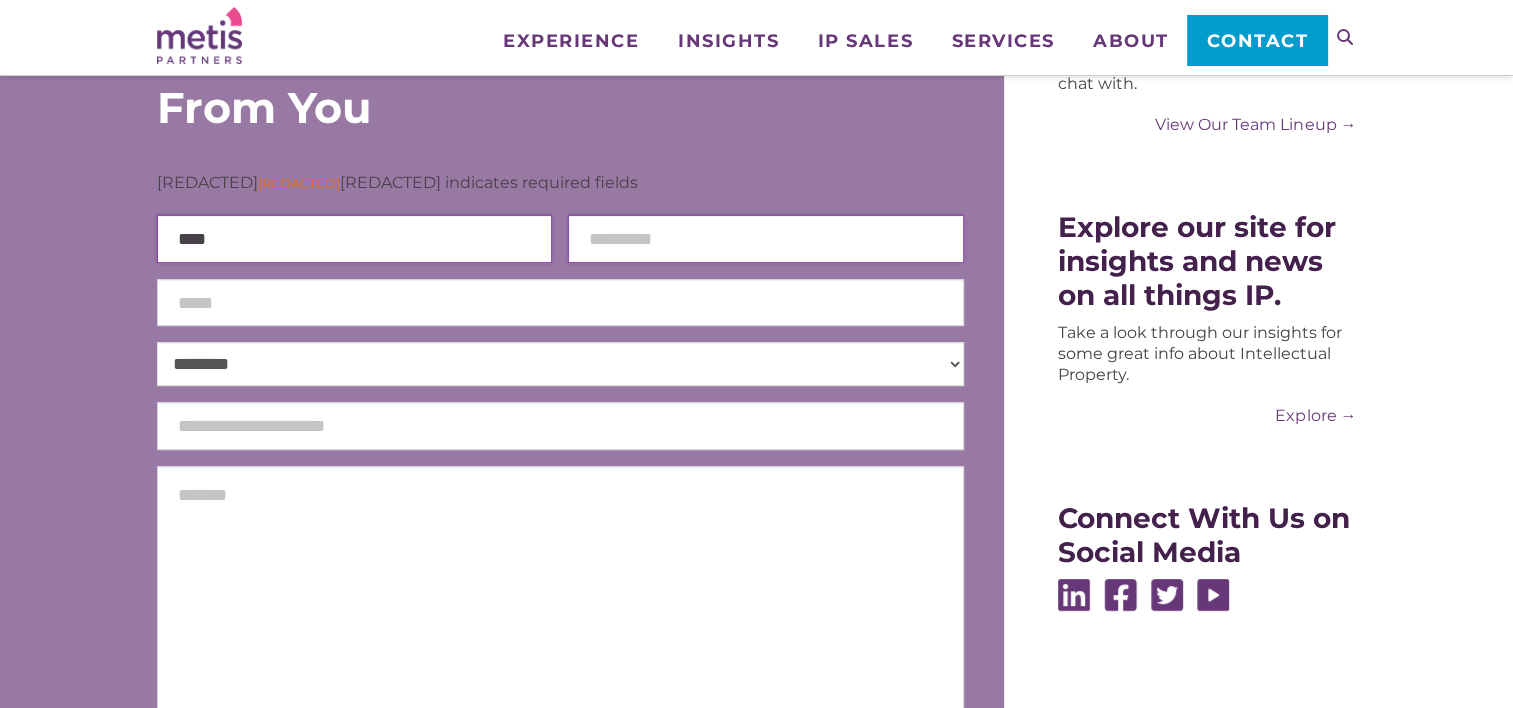 type on "****" 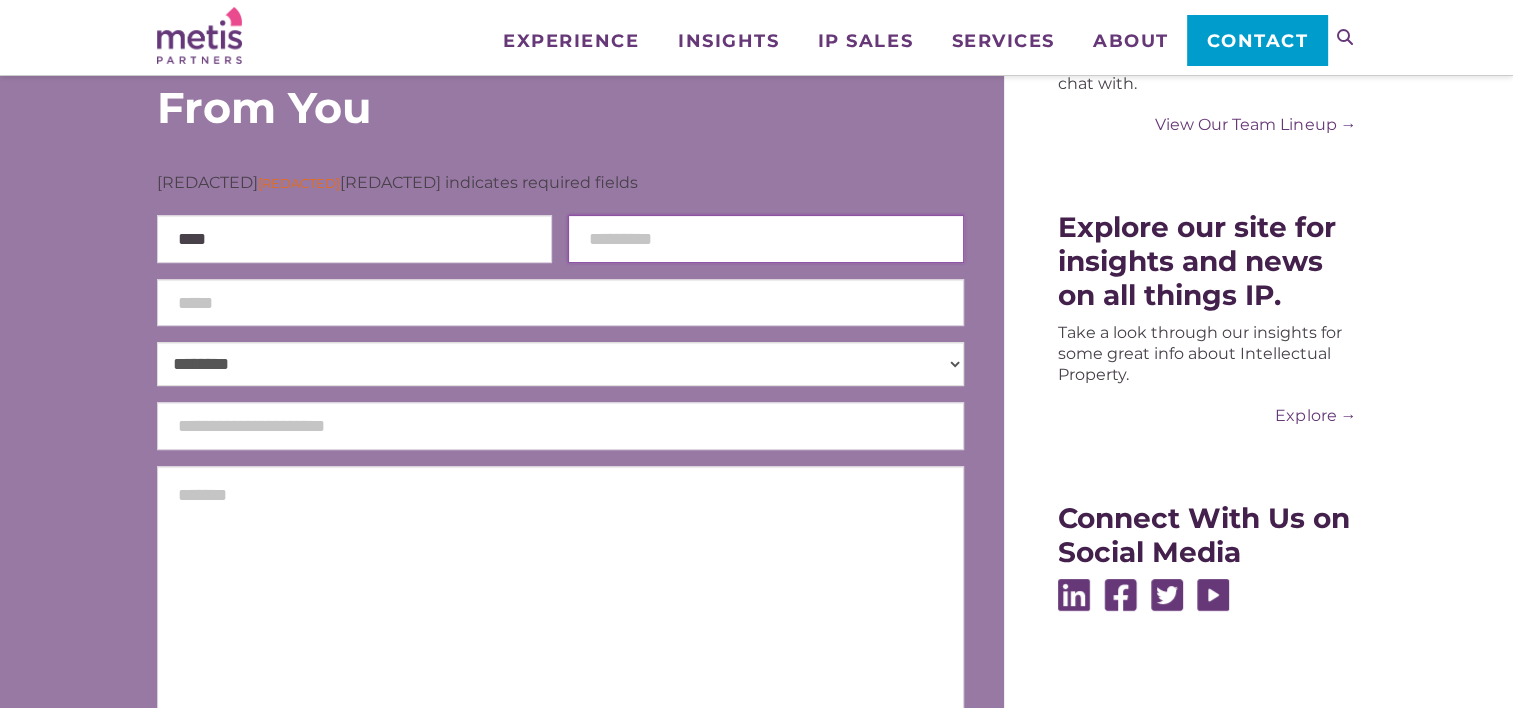 click on "Last Name" at bounding box center (766, 239) 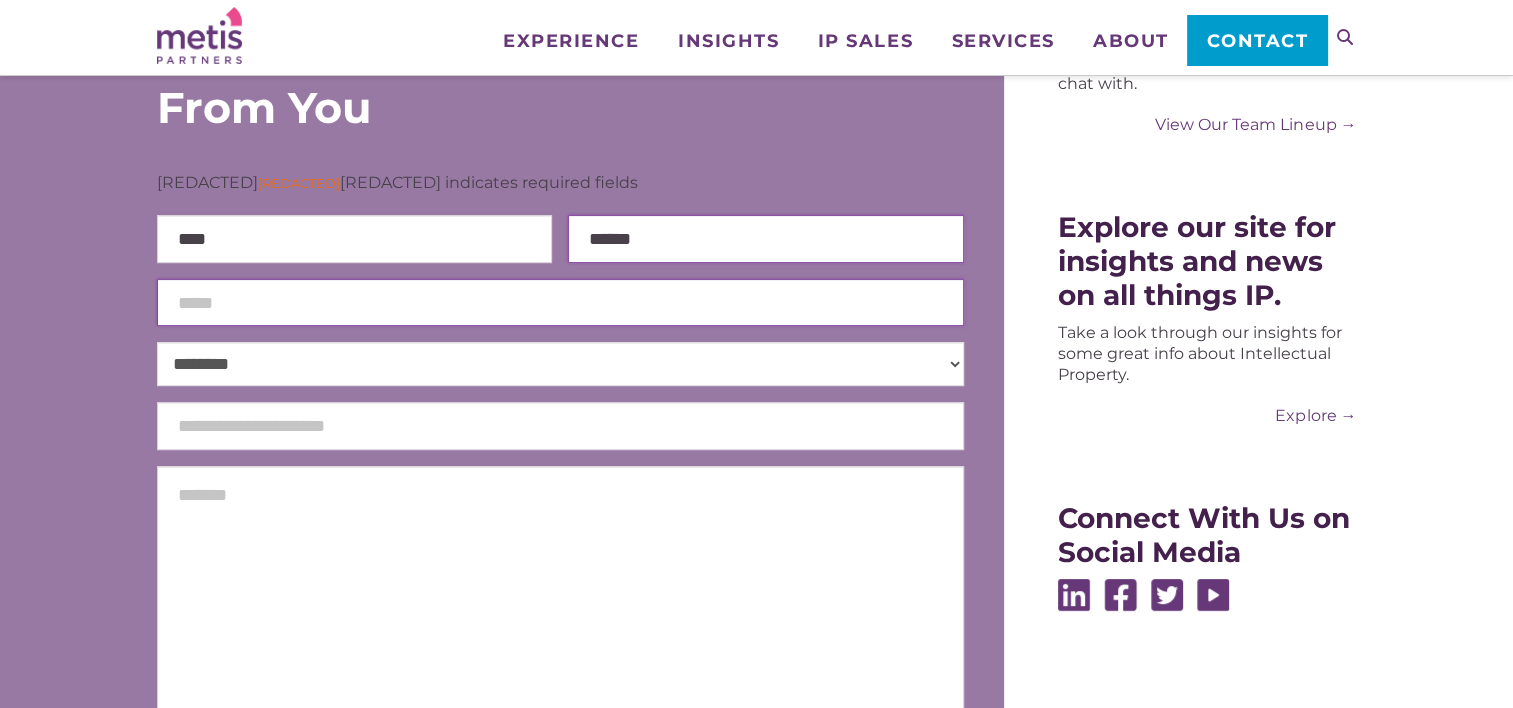 type on "******" 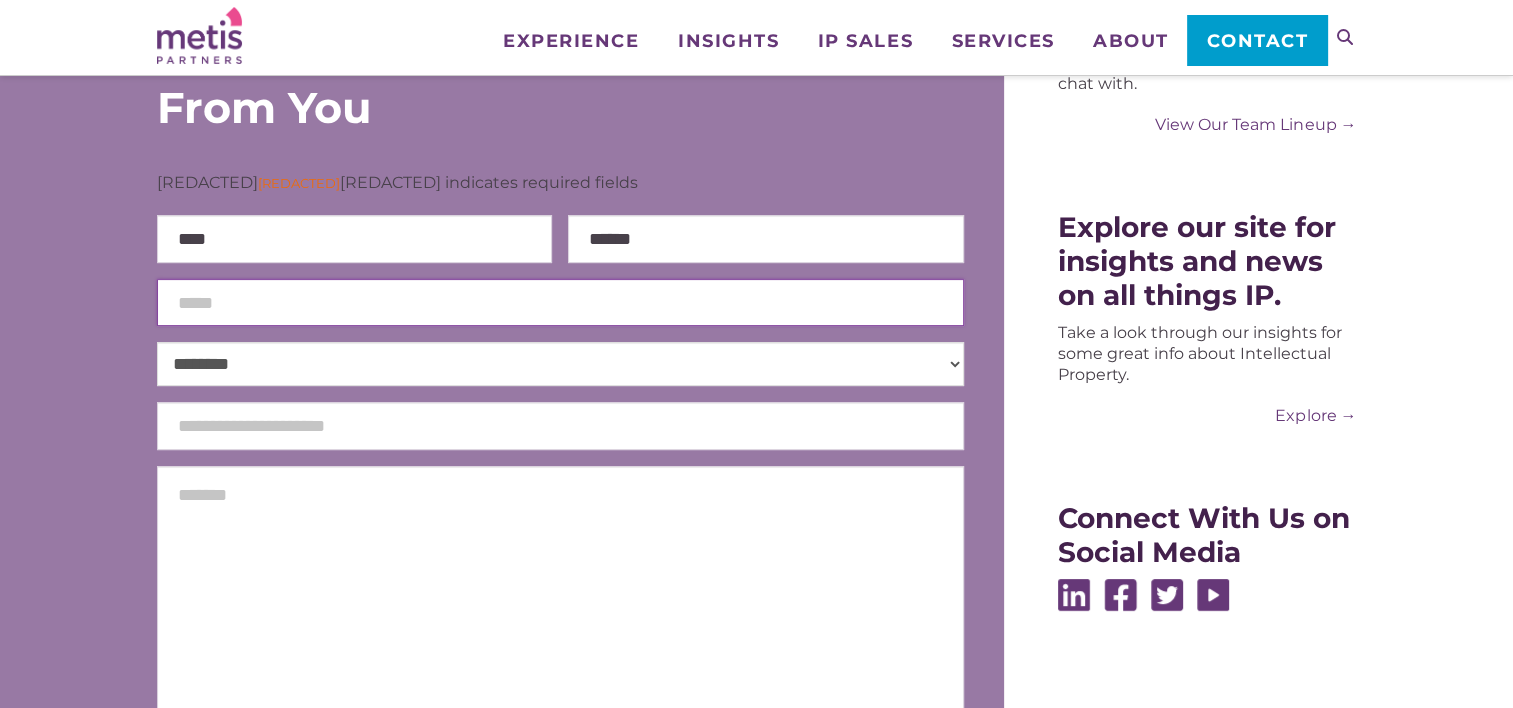 click on "Email *" at bounding box center (560, 303) 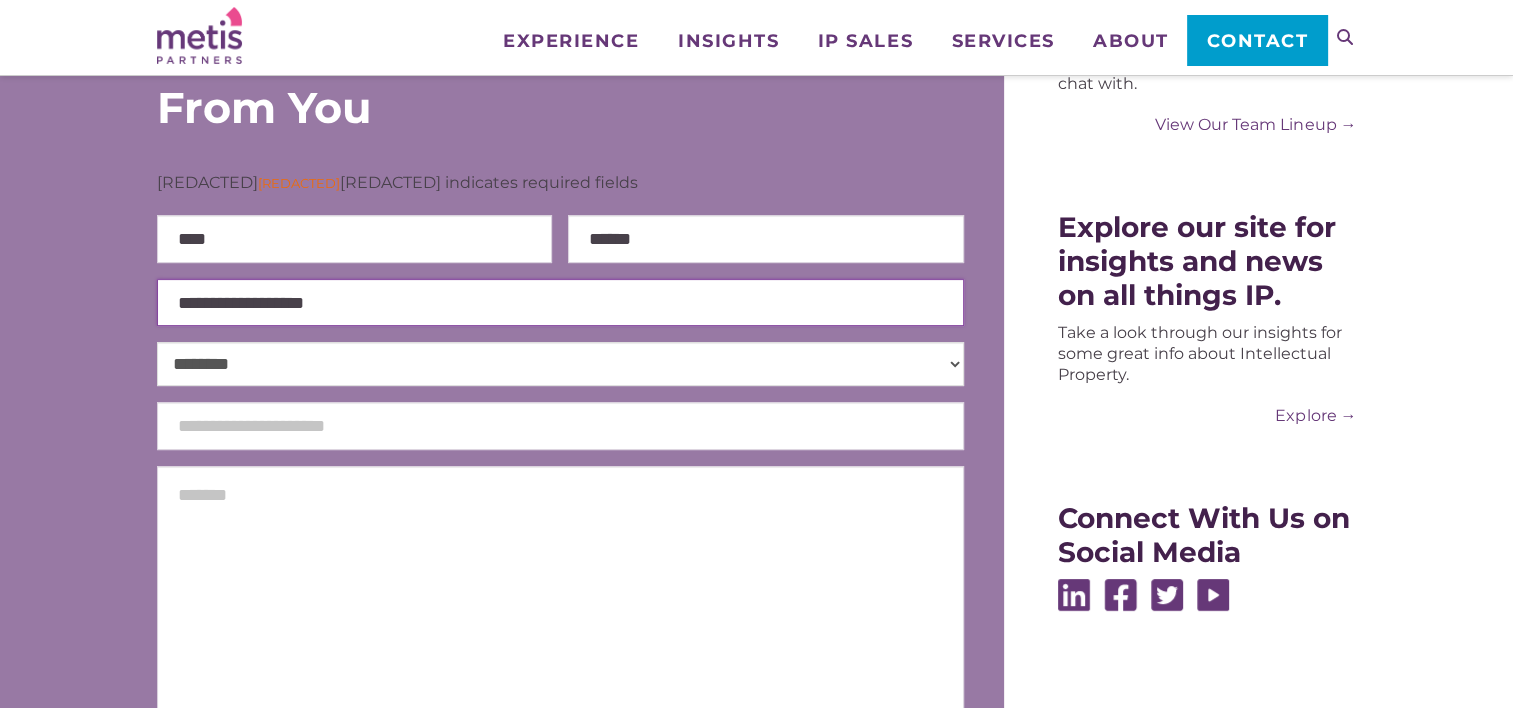 type on "**********" 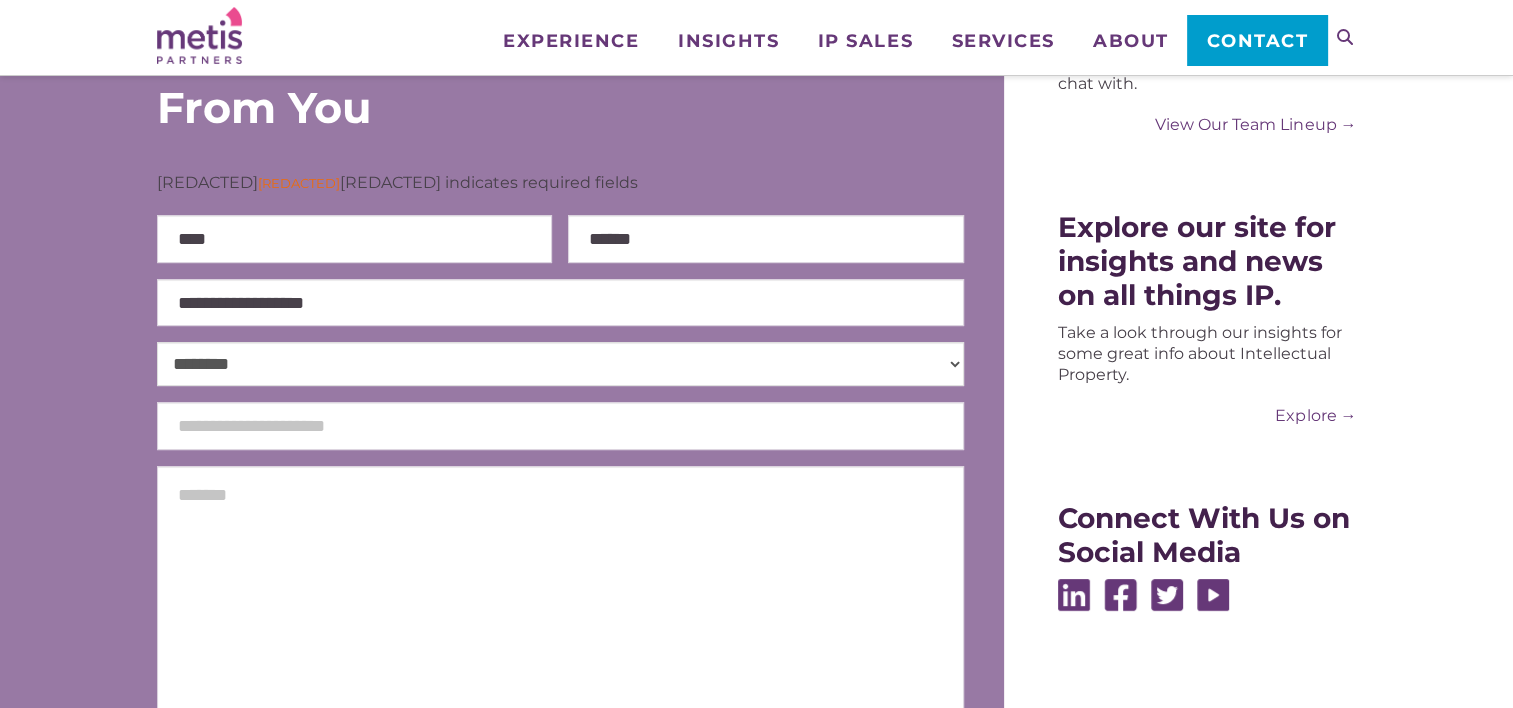 click on "**********" at bounding box center (560, 364) 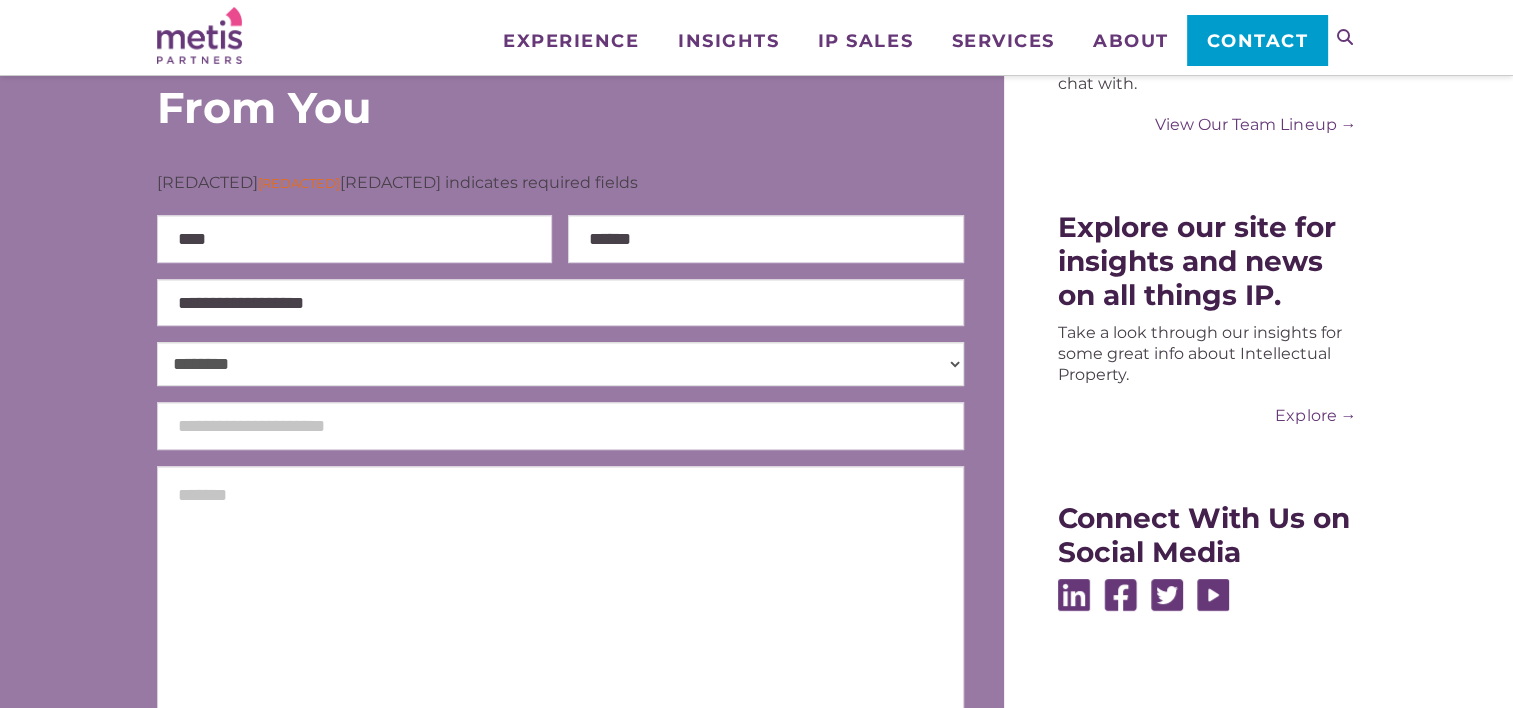 select on "*********" 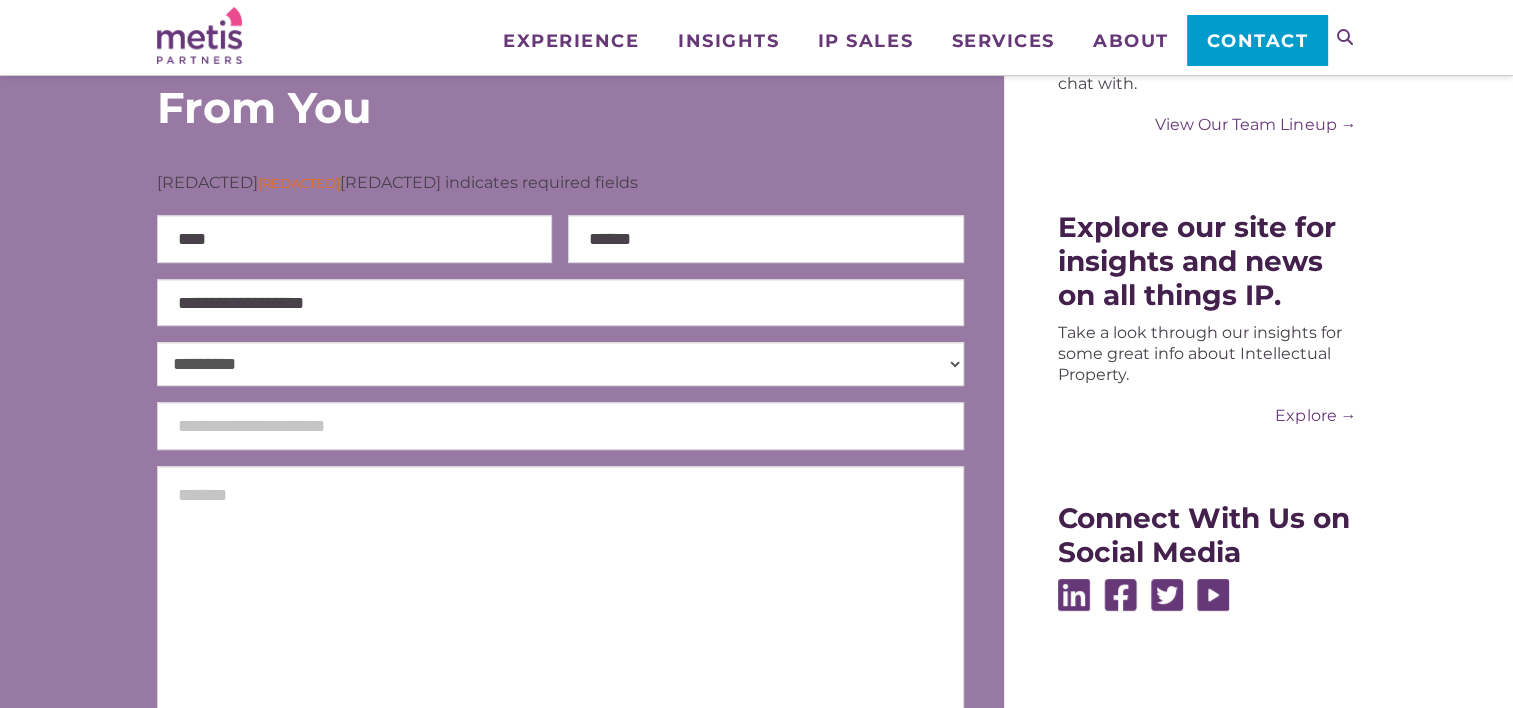 click on "**********" at bounding box center [560, 364] 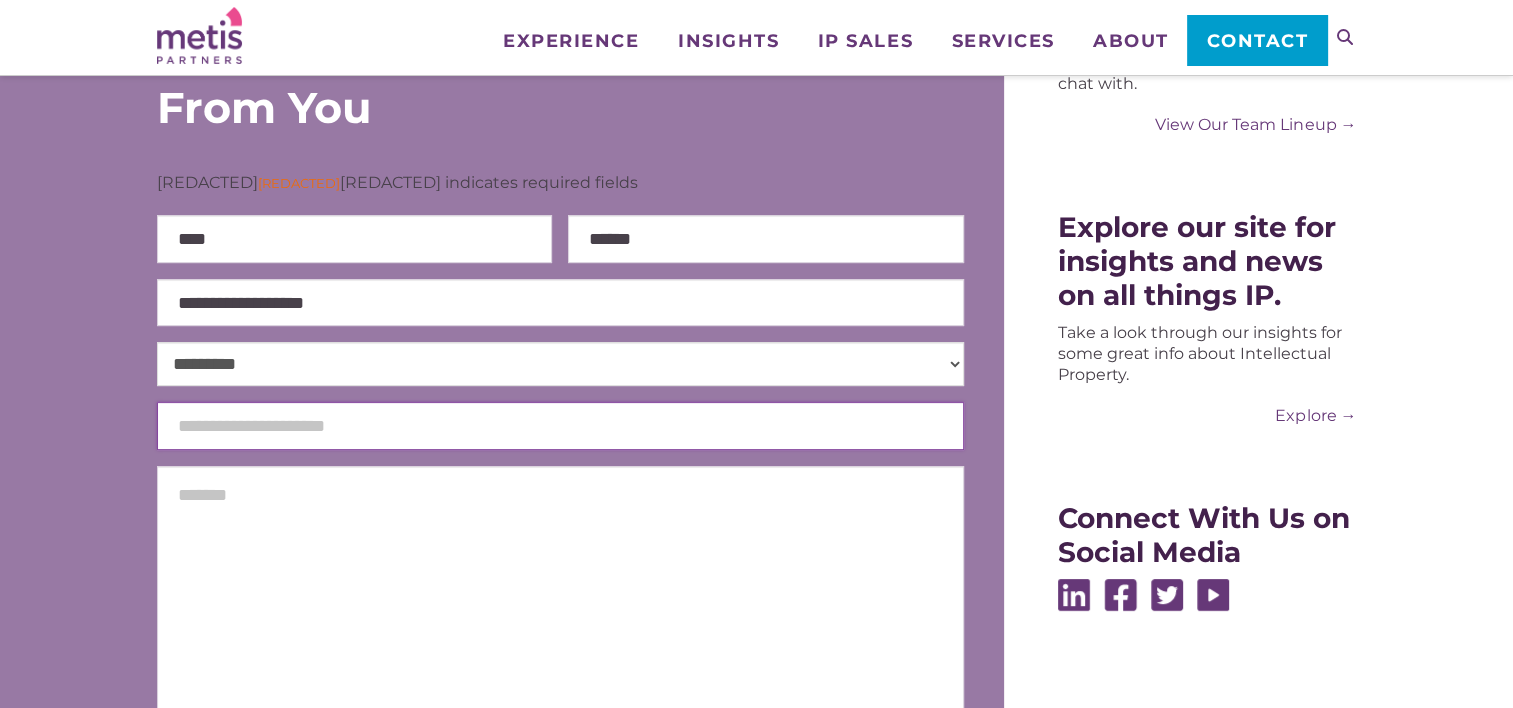 click on "Your Line of Business" at bounding box center [560, 426] 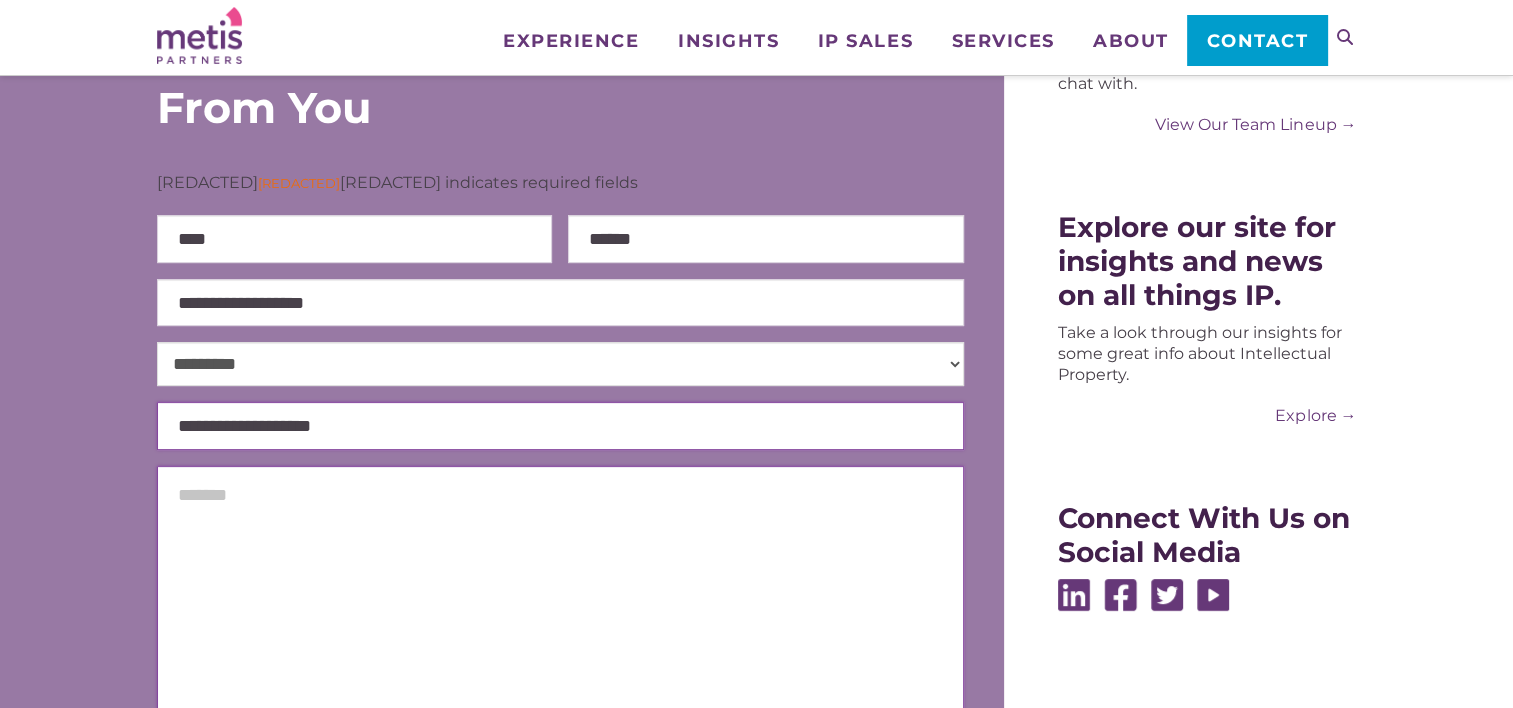 type on "**********" 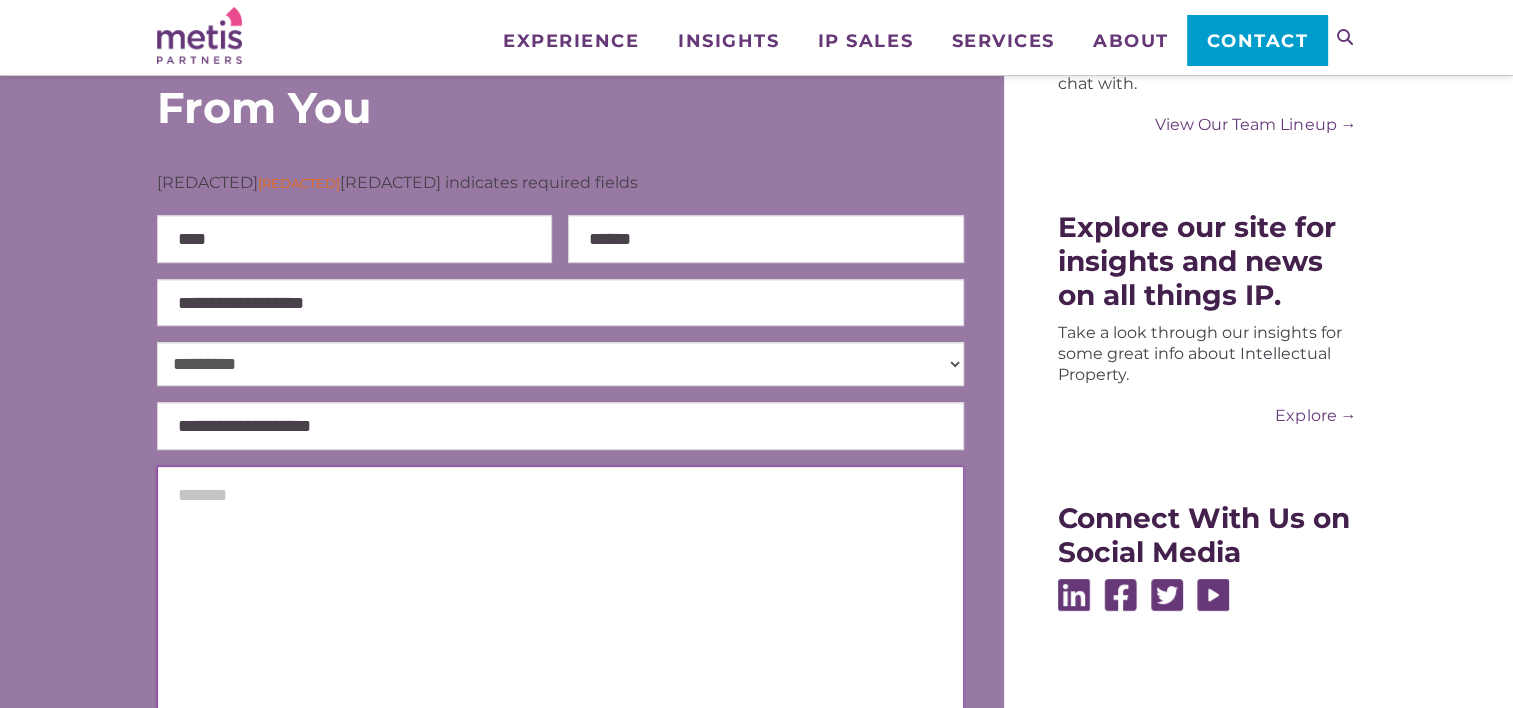 click on "Message" at bounding box center [560, 610] 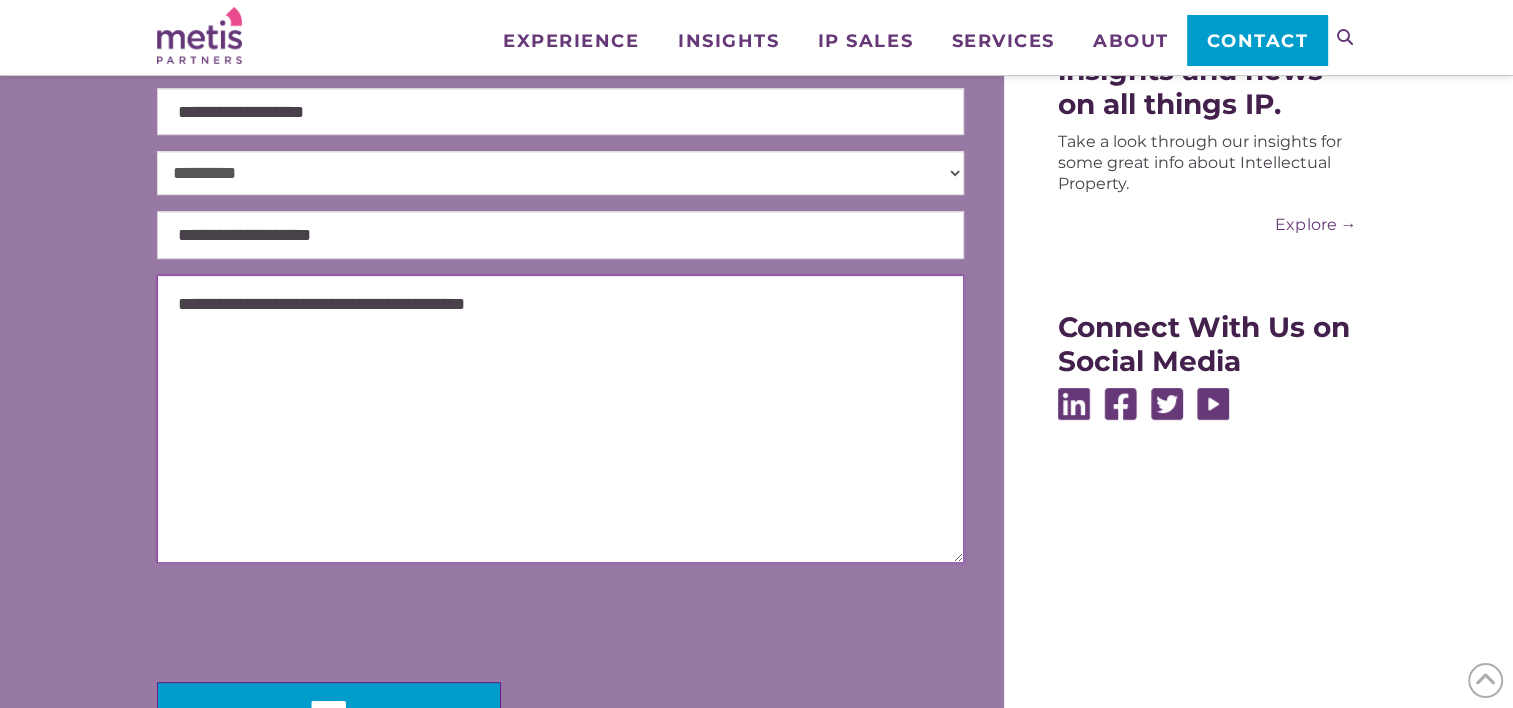 scroll, scrollTop: 700, scrollLeft: 0, axis: vertical 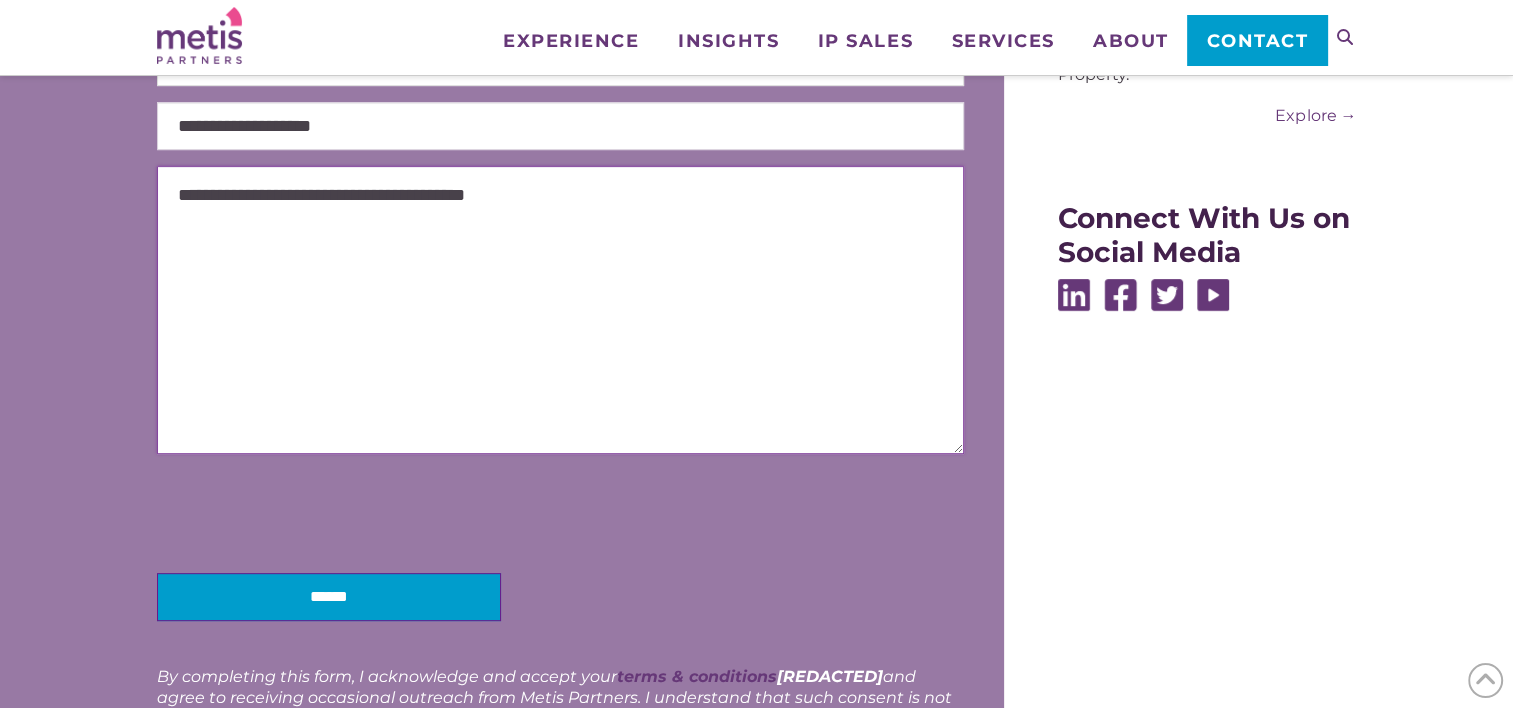 type on "**********" 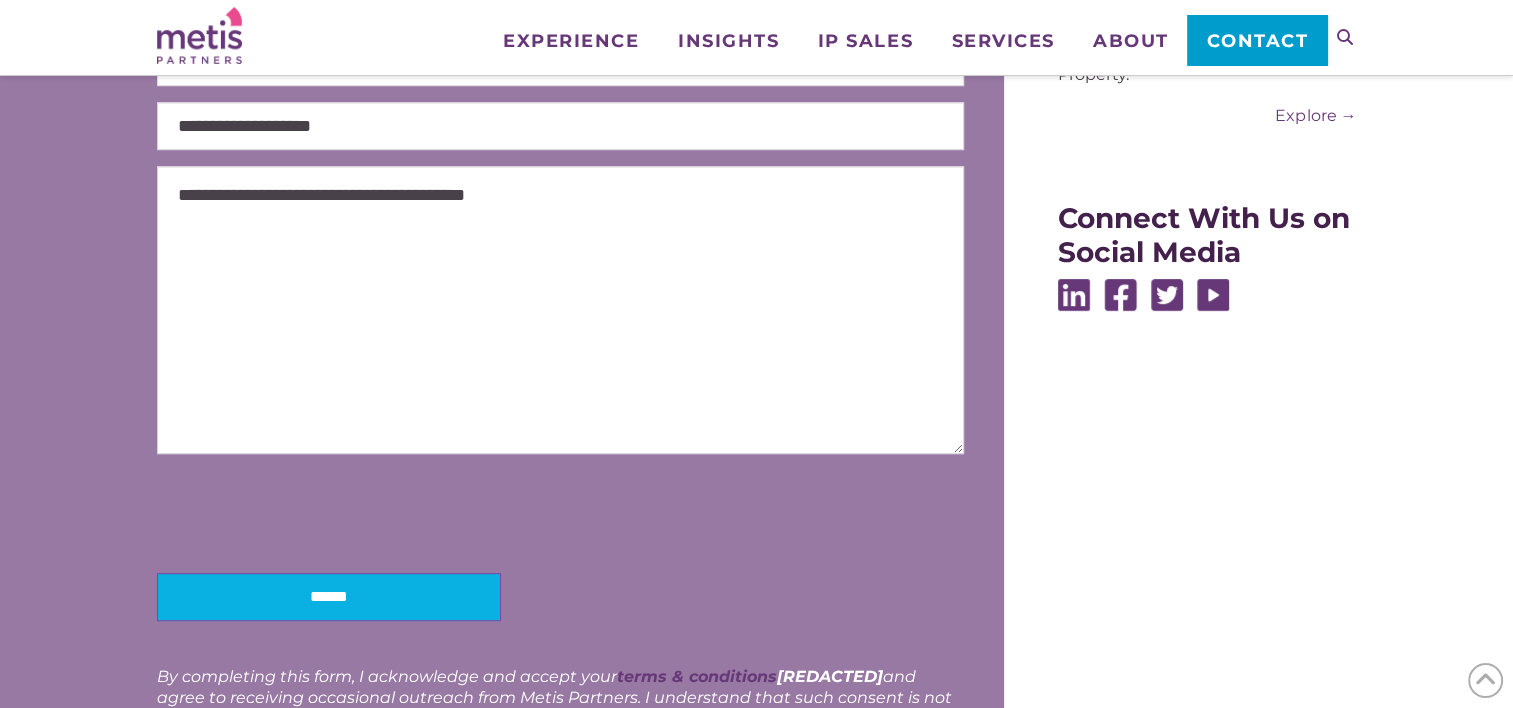 click on "******" at bounding box center [329, 597] 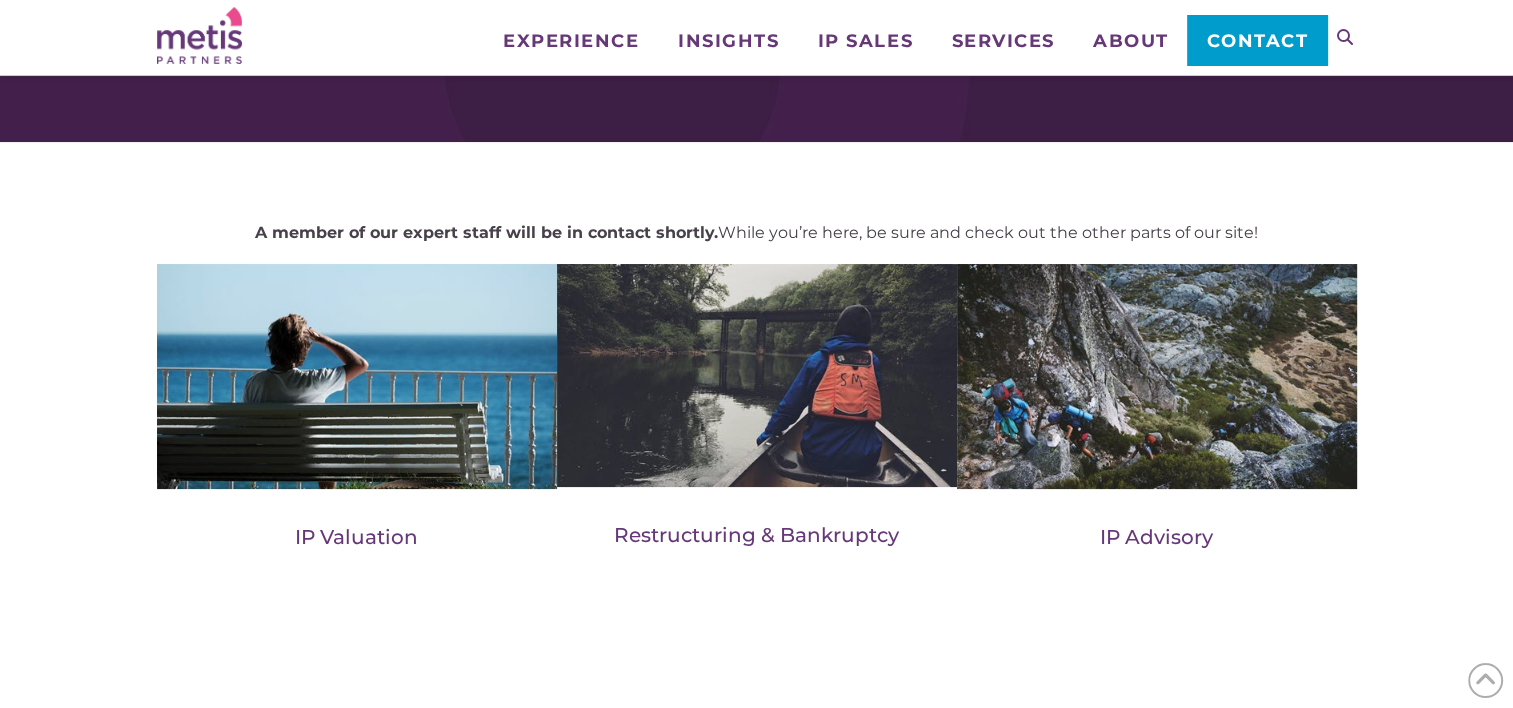 scroll, scrollTop: 100, scrollLeft: 0, axis: vertical 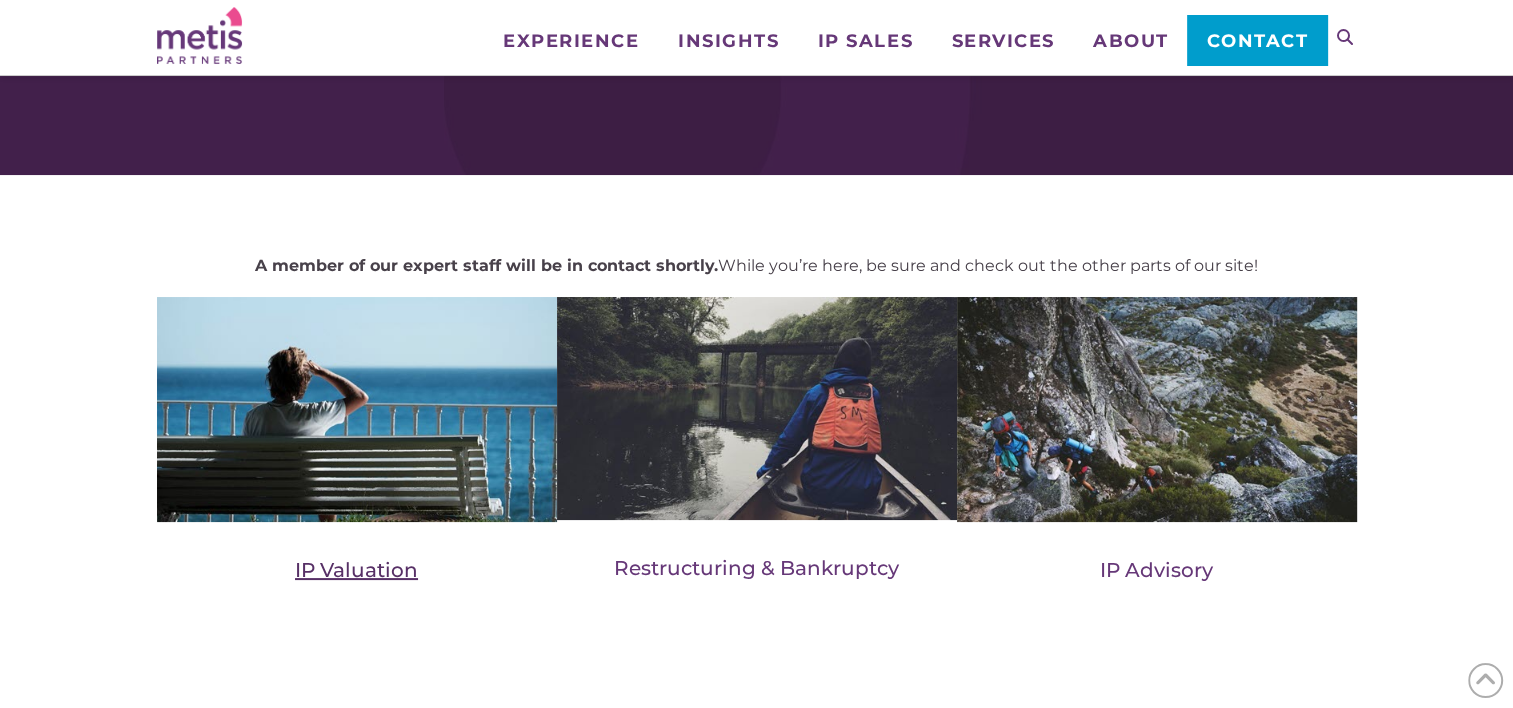 click on "IP Valuation" at bounding box center (356, 570) 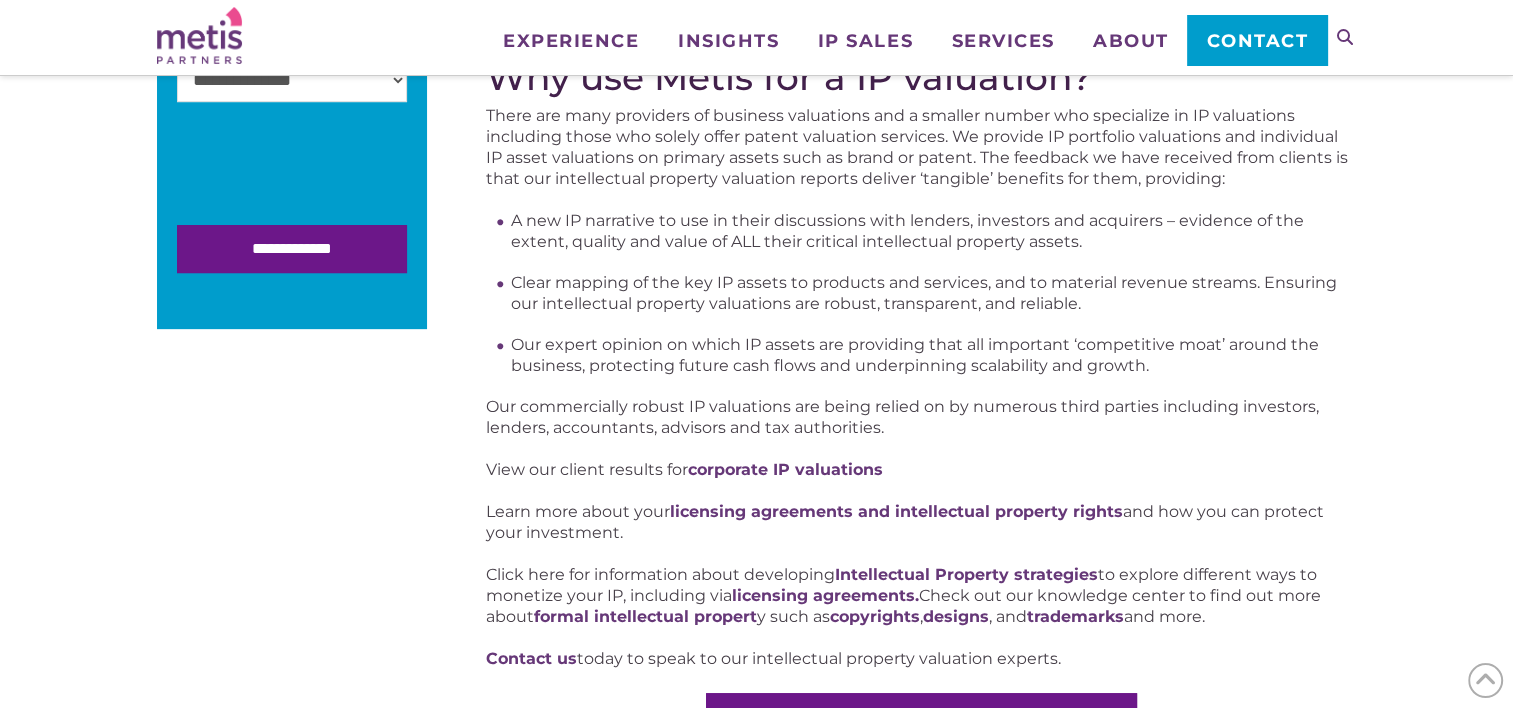 scroll, scrollTop: 800, scrollLeft: 0, axis: vertical 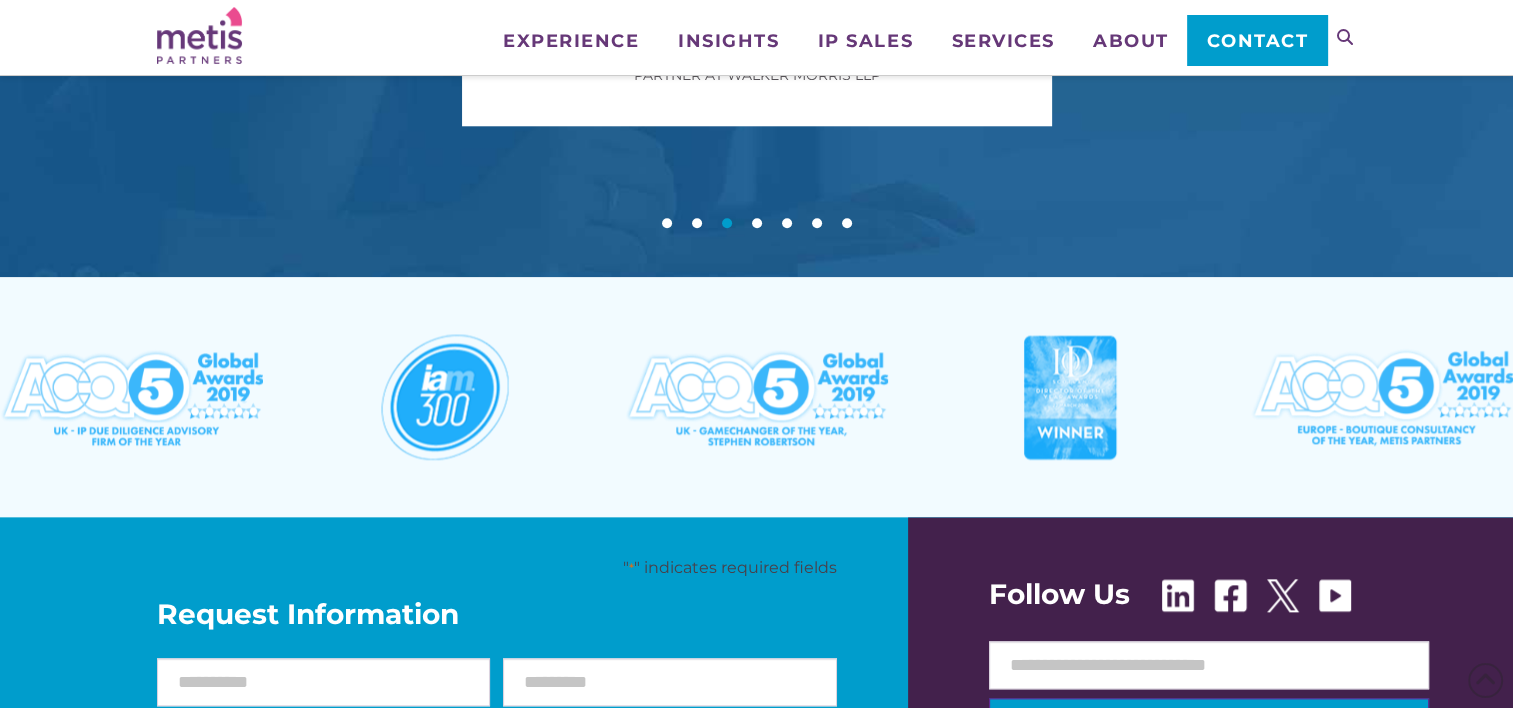 click at bounding box center [132, 398] 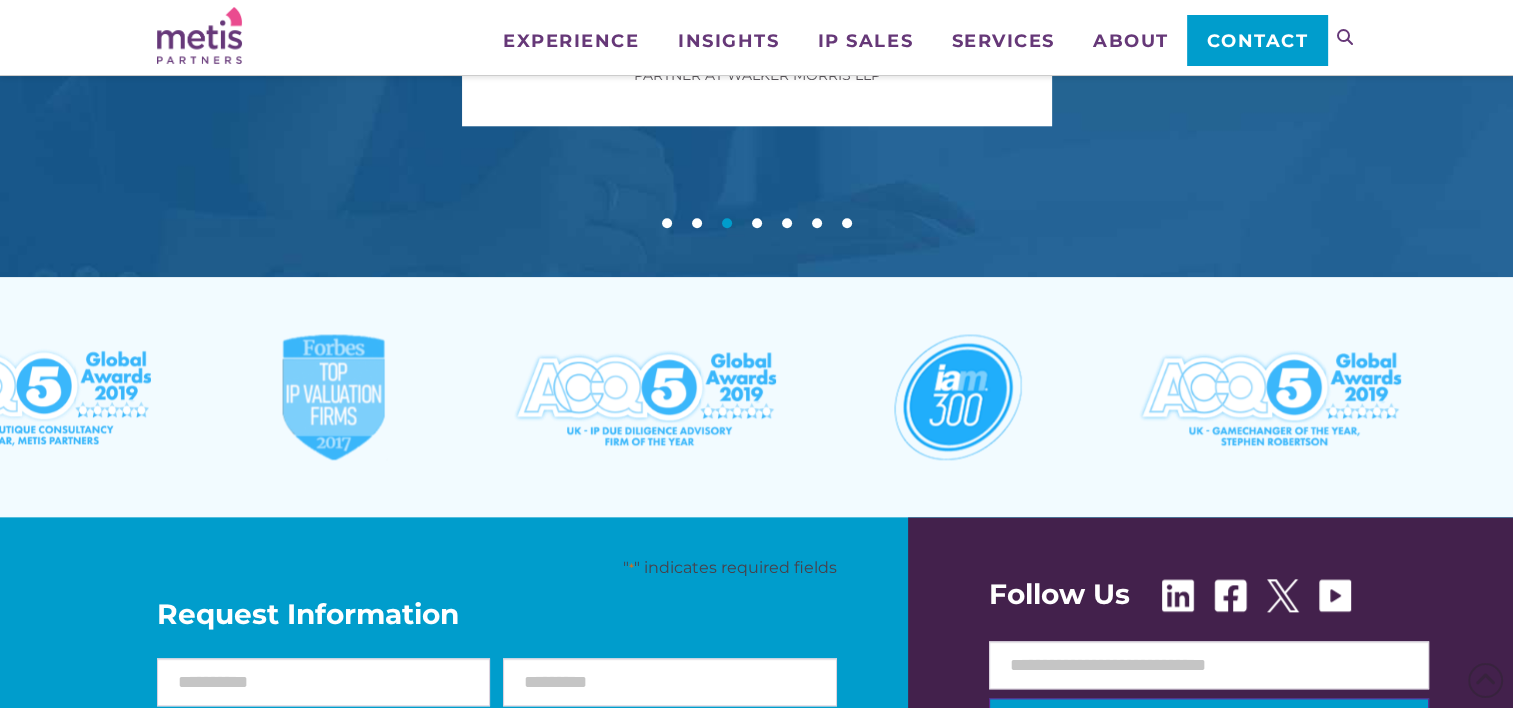 drag, startPoint x: 542, startPoint y: 418, endPoint x: 1078, endPoint y: 500, distance: 542.2361 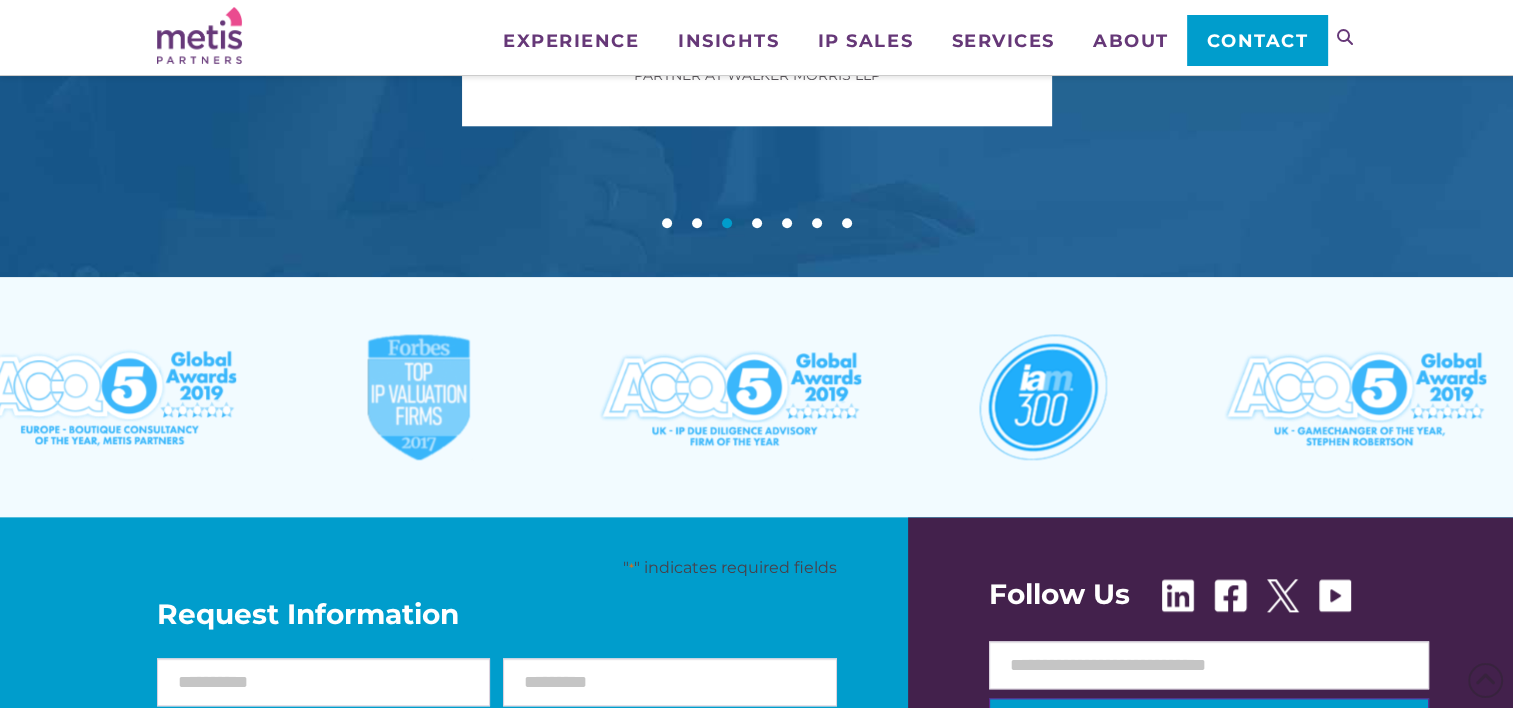click at bounding box center [730, 398] 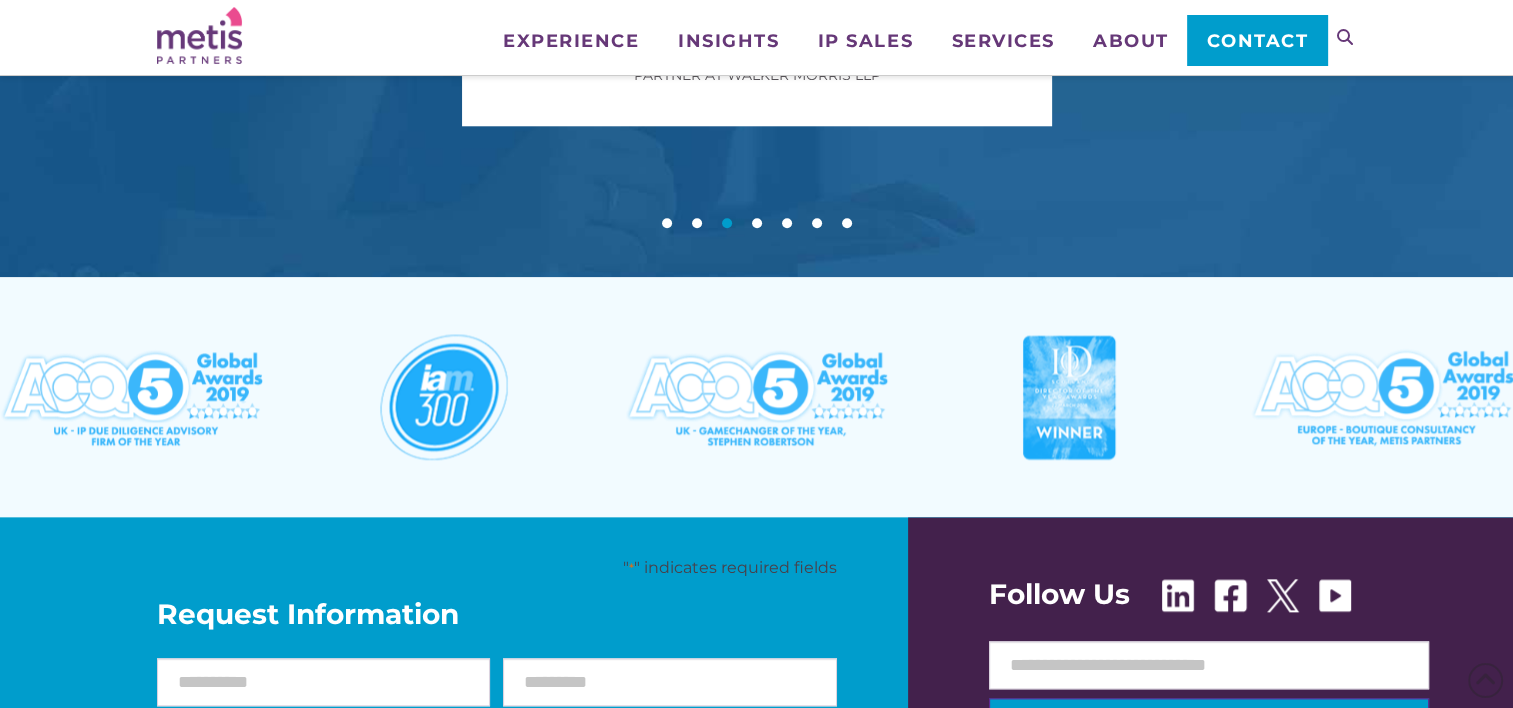 click at bounding box center [756, 397] 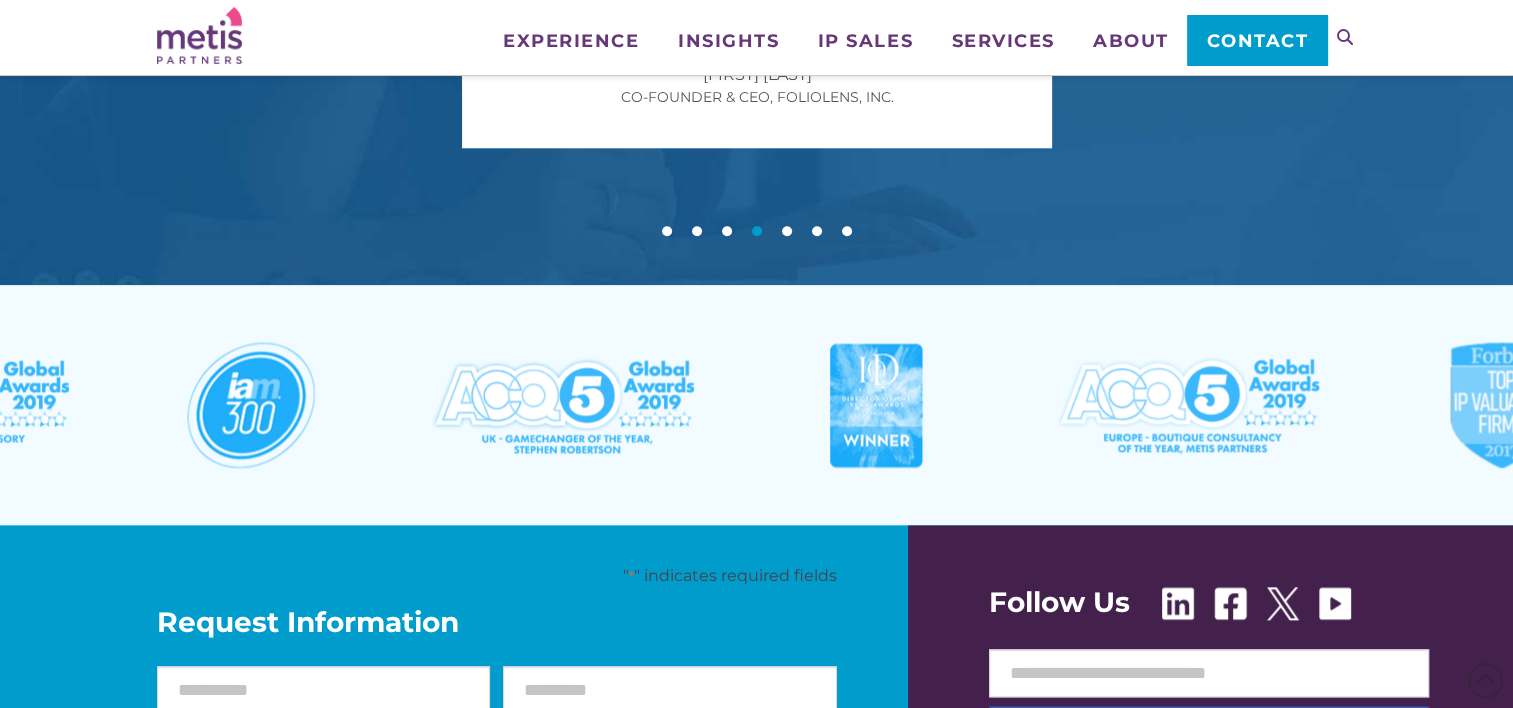 drag, startPoint x: 882, startPoint y: 448, endPoint x: 580, endPoint y: 391, distance: 307.33206 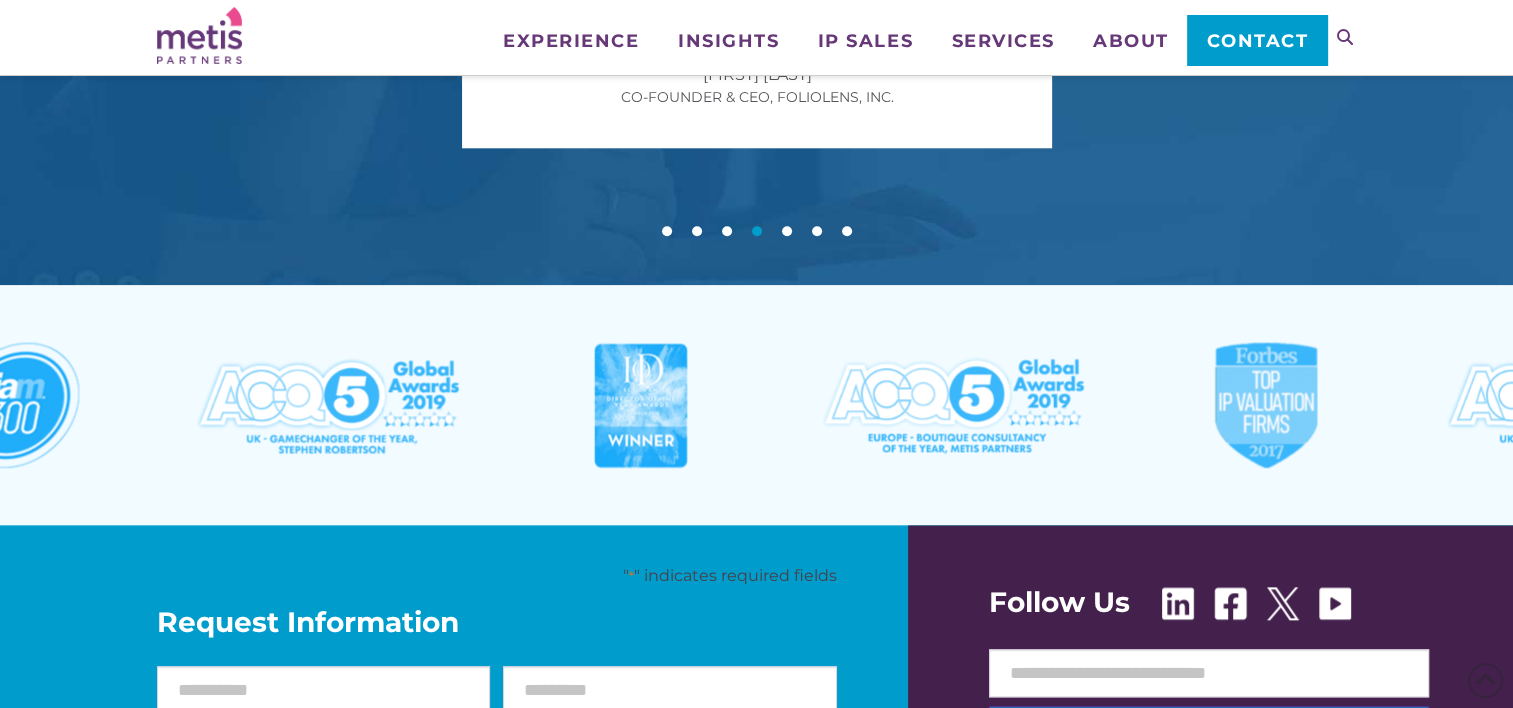 click at bounding box center [953, 405] 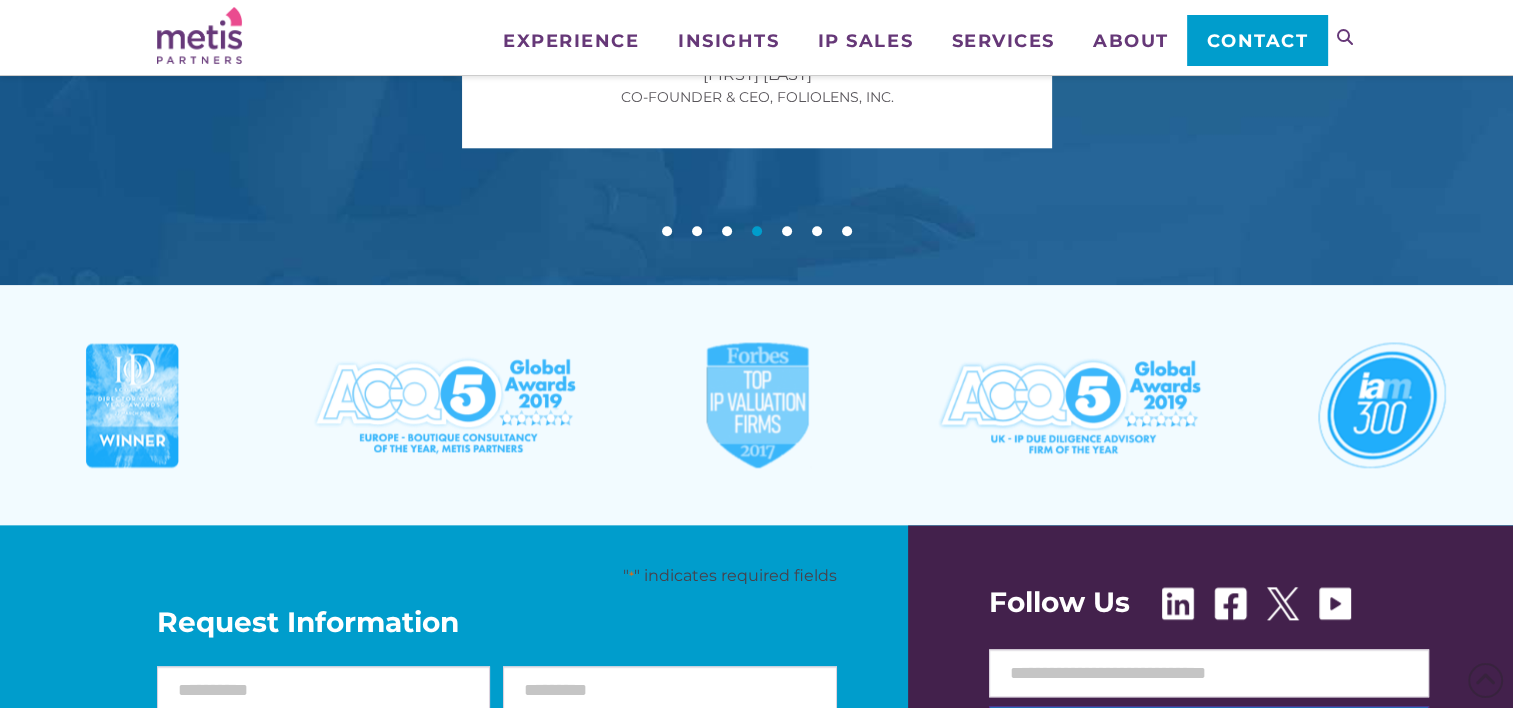 drag, startPoint x: 890, startPoint y: 432, endPoint x: 944, endPoint y: 438, distance: 54.33231 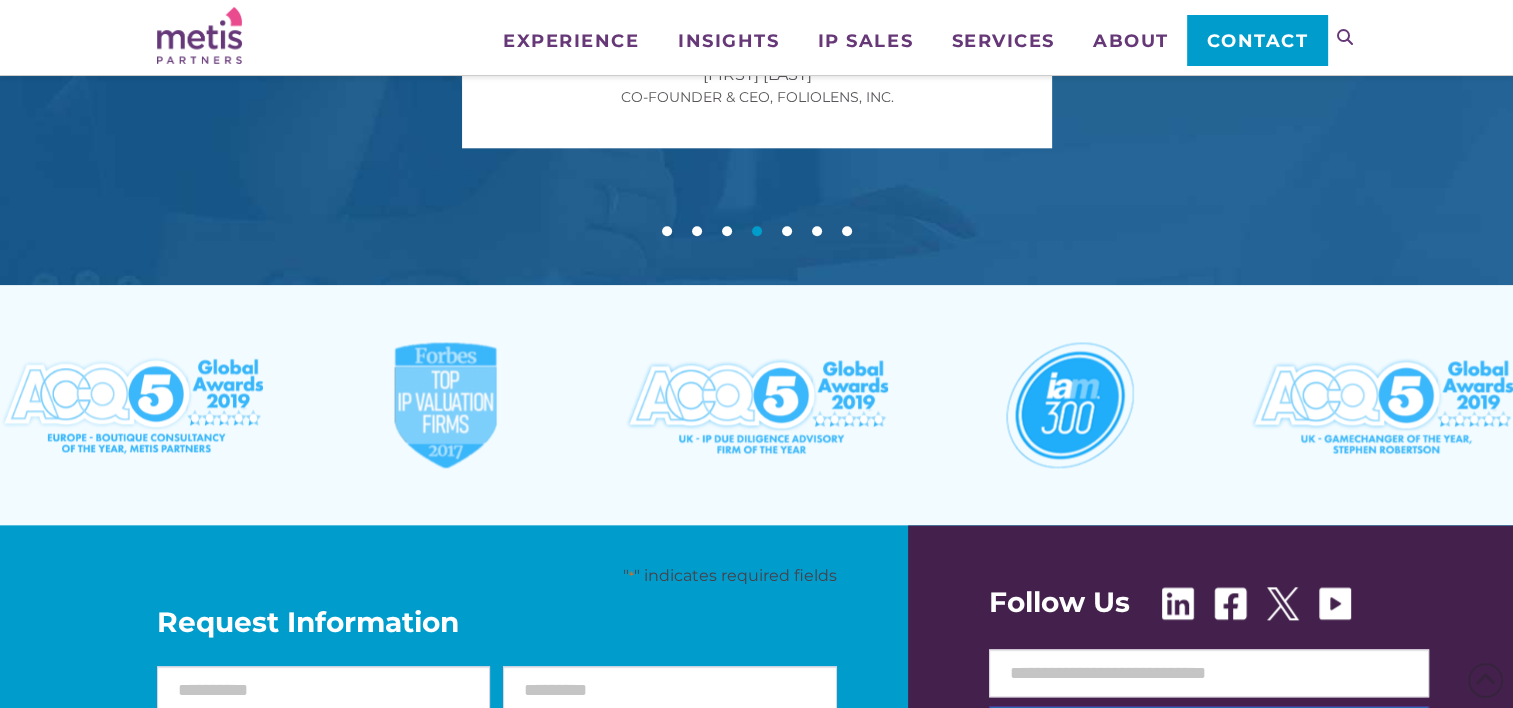click at bounding box center [757, 406] 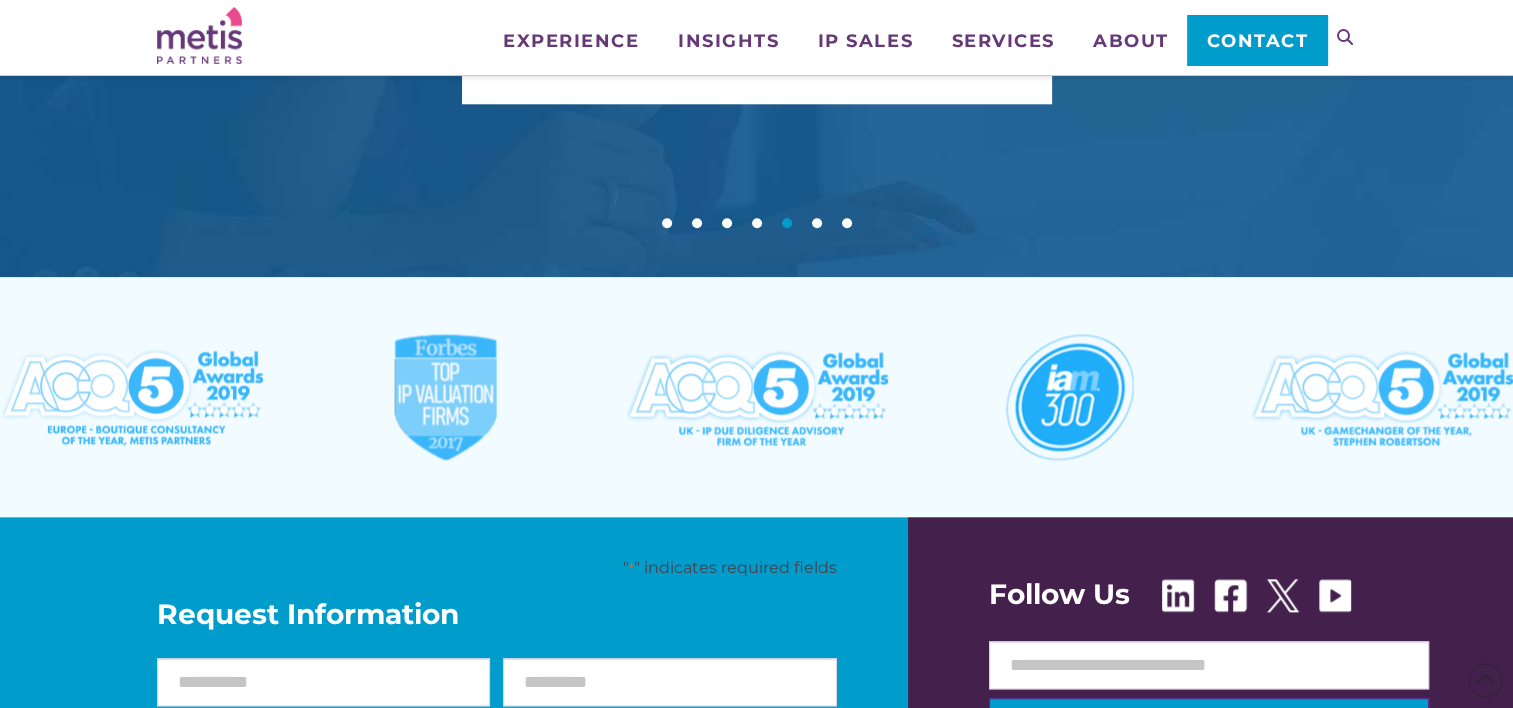 click at bounding box center (757, 398) 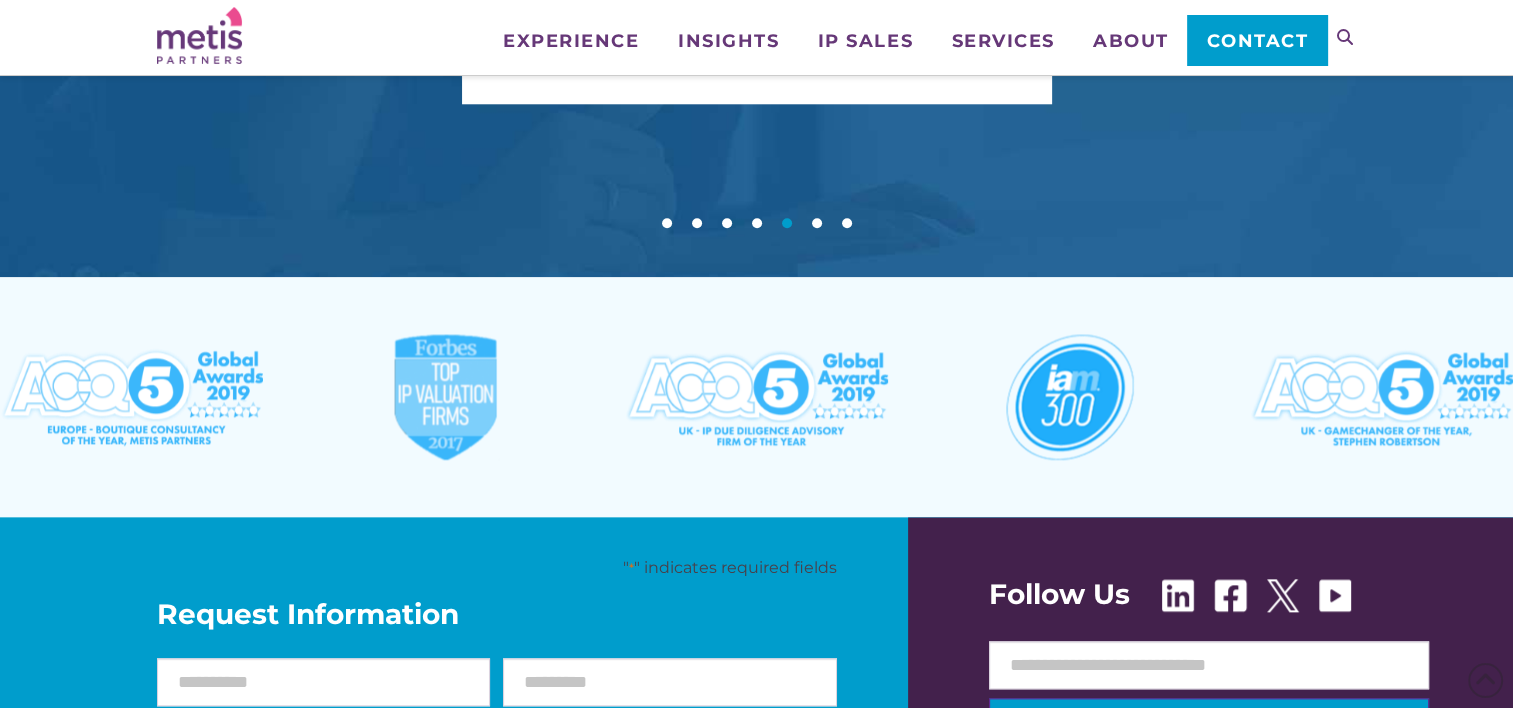 click at bounding box center [757, 398] 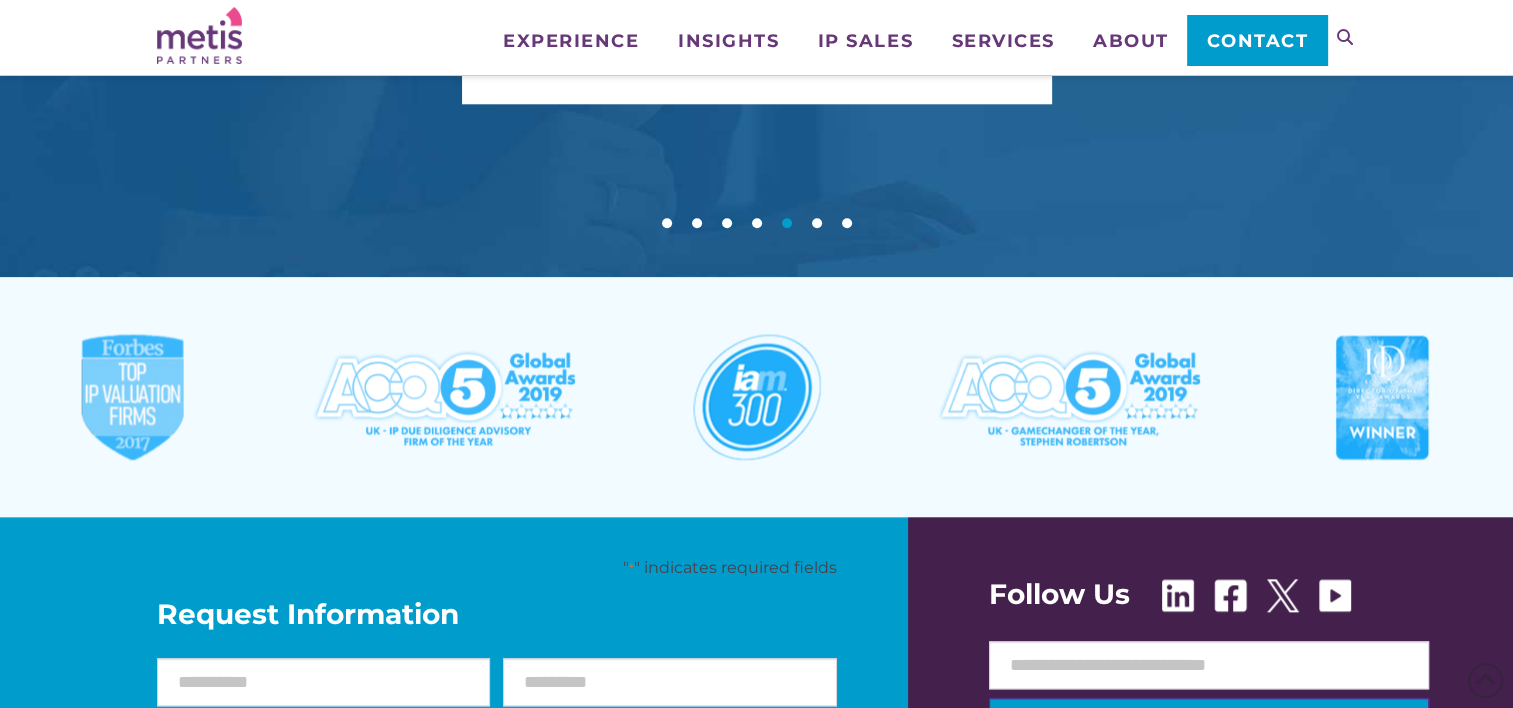 drag, startPoint x: 996, startPoint y: 412, endPoint x: 963, endPoint y: 410, distance: 33.06055 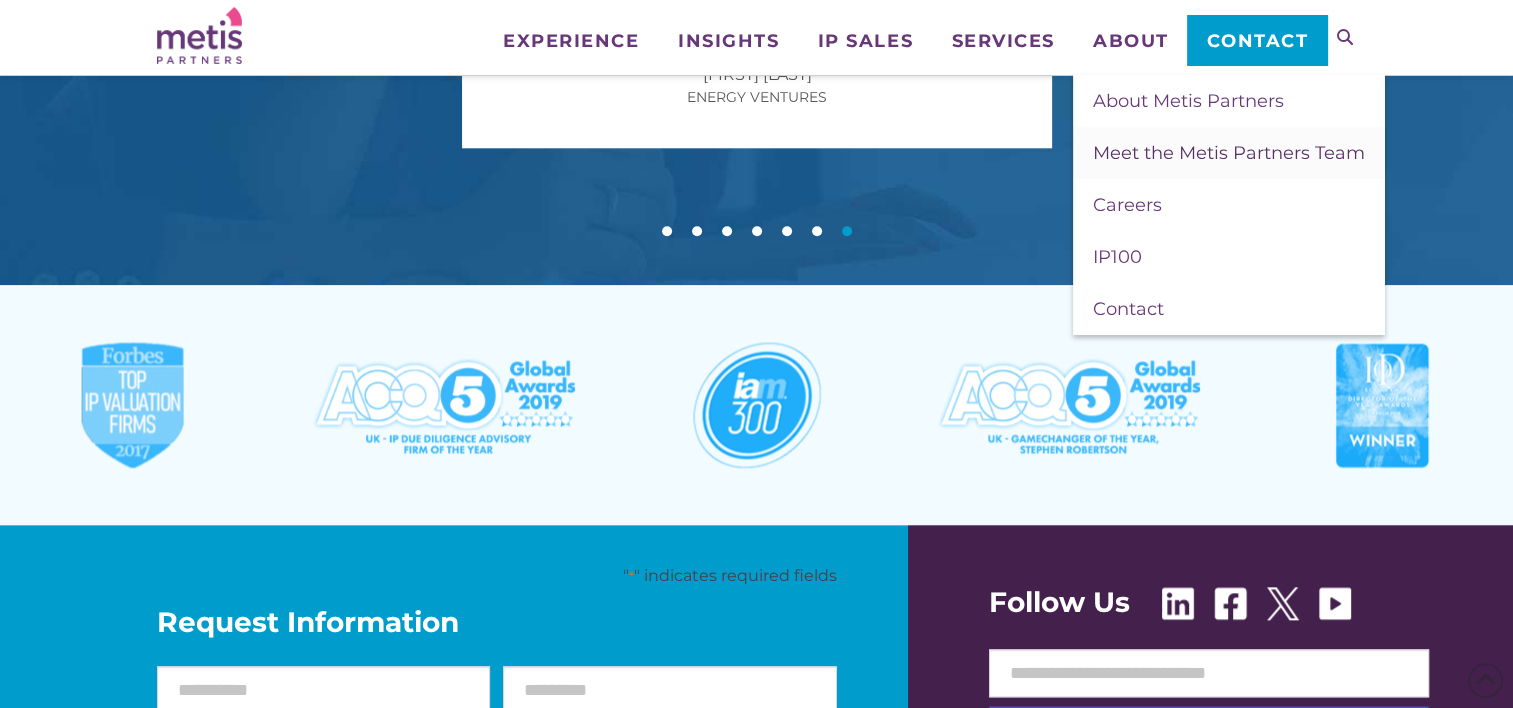 click on "Meet the Metis Partners Team" at bounding box center [1229, 153] 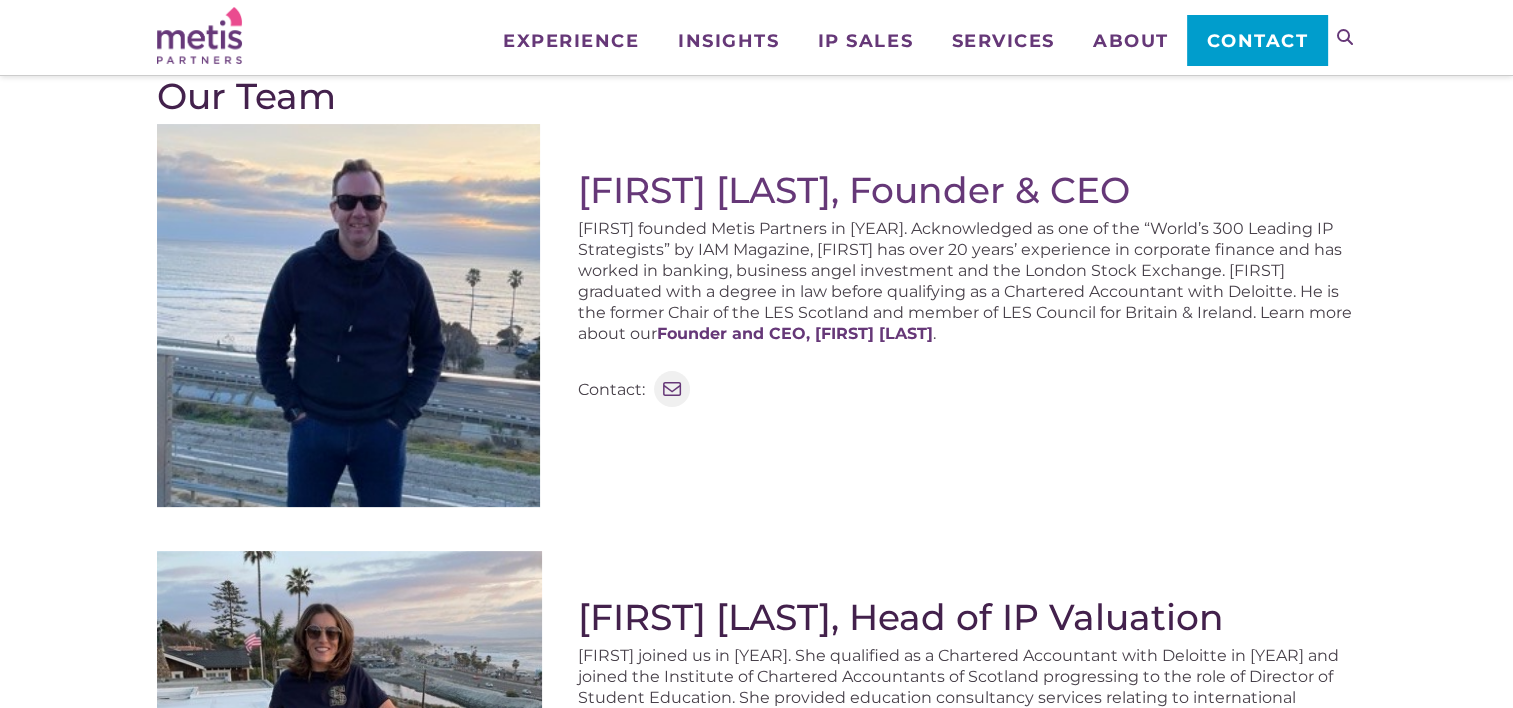 scroll, scrollTop: 400, scrollLeft: 0, axis: vertical 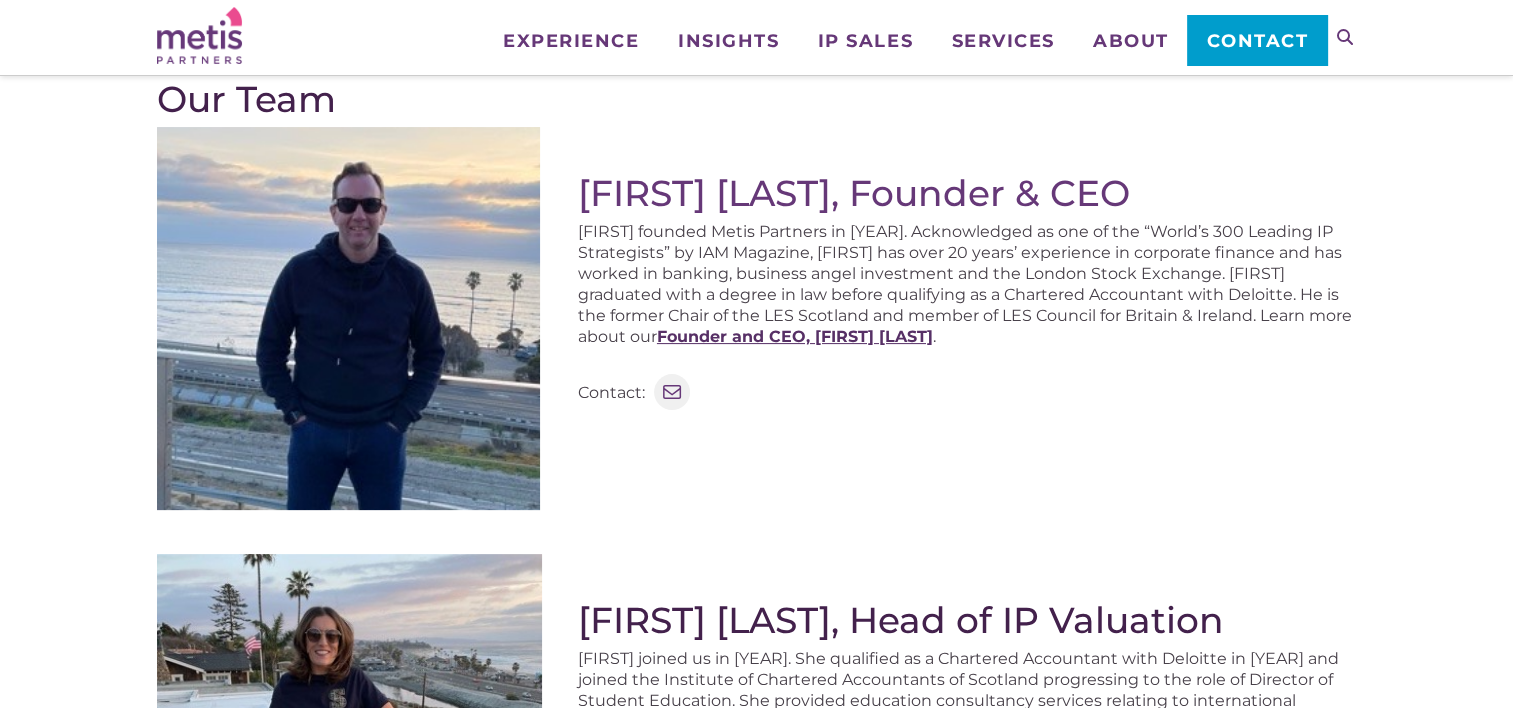 click on "Founder and CEO, Stephen Robertson" at bounding box center (795, 336) 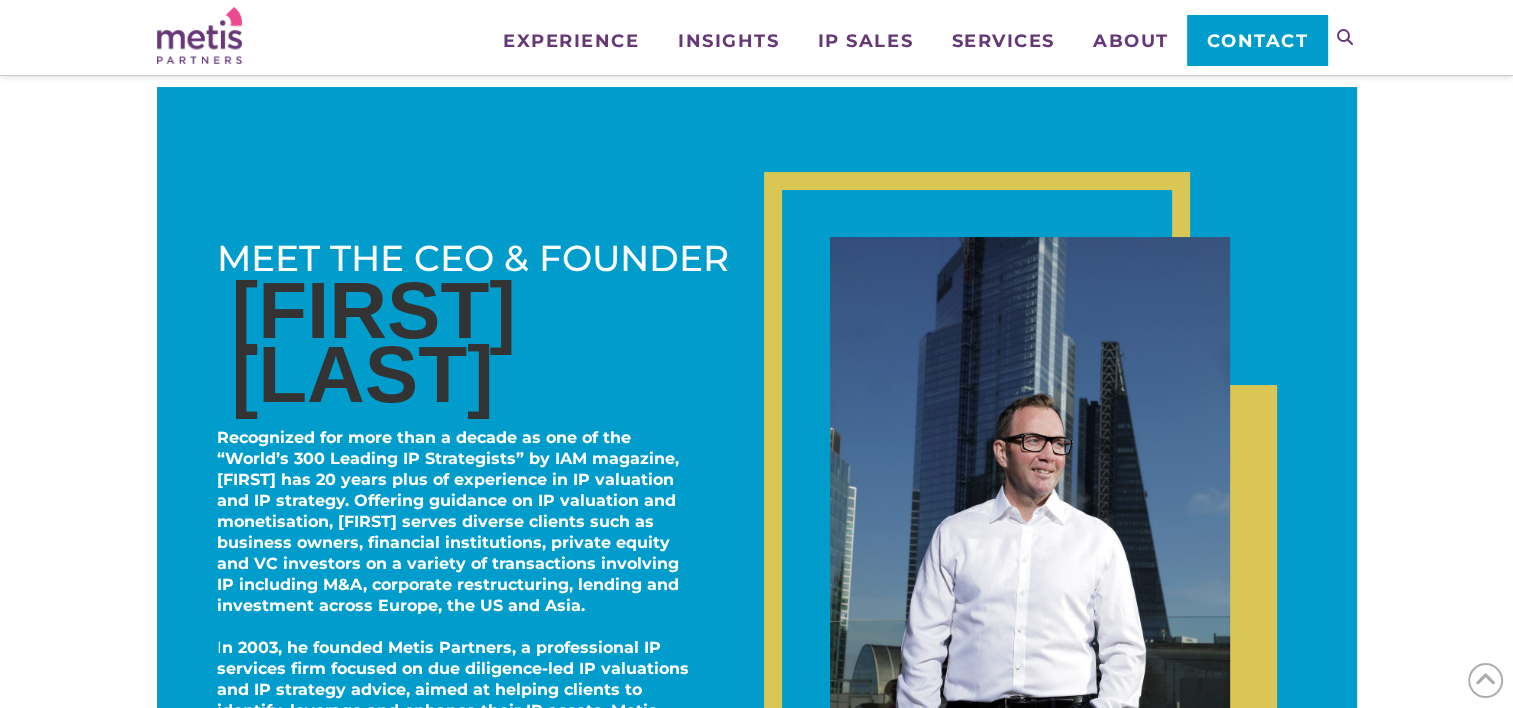 scroll, scrollTop: 400, scrollLeft: 0, axis: vertical 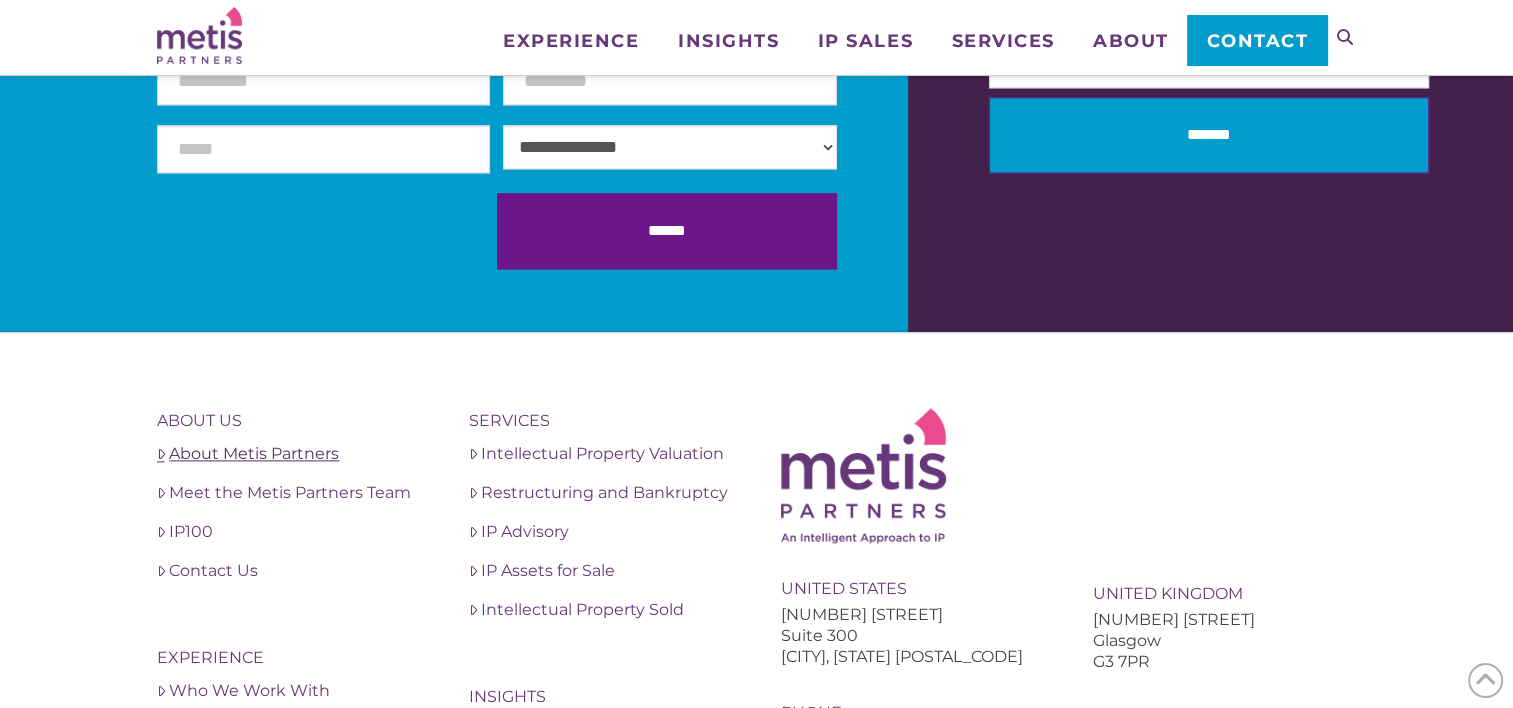 click on "About Metis Partners" at bounding box center (289, 454) 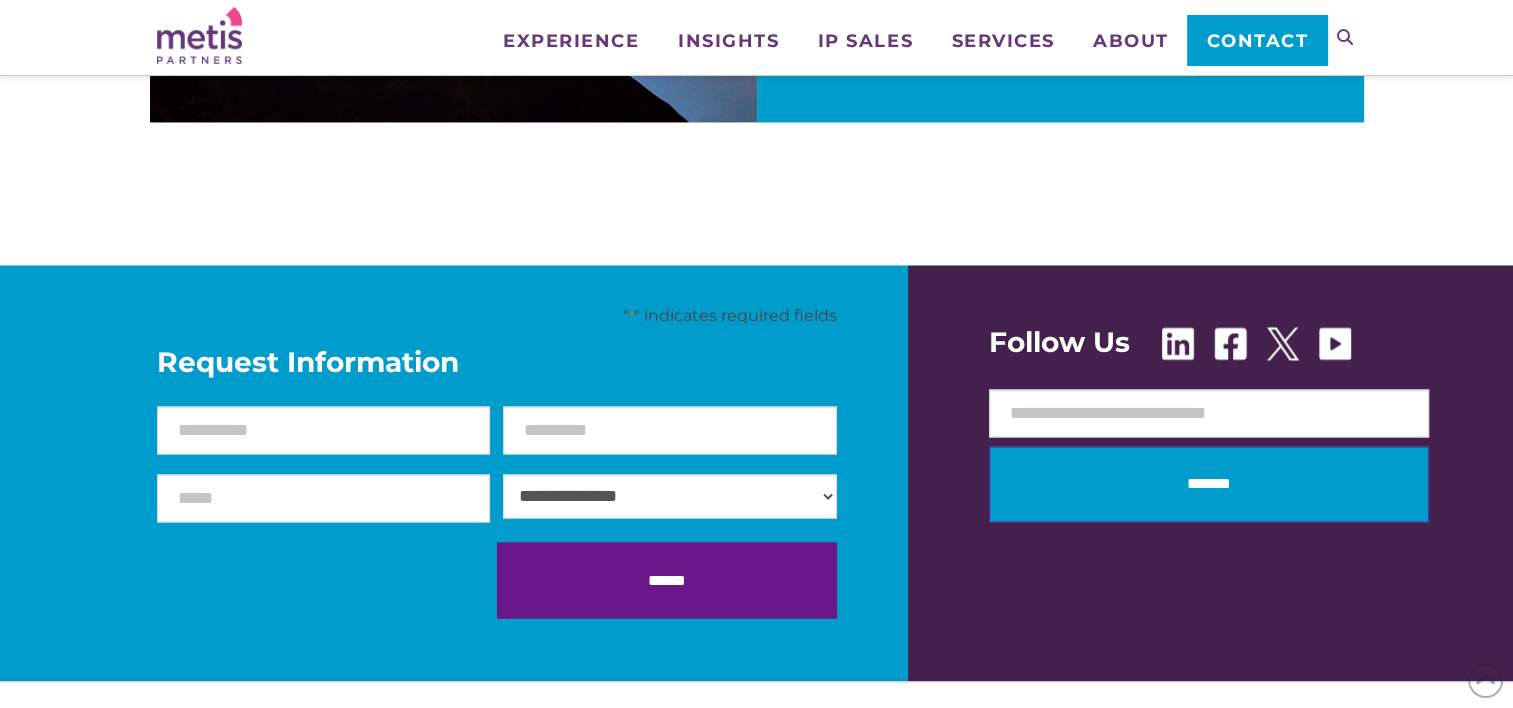 scroll, scrollTop: 3300, scrollLeft: 0, axis: vertical 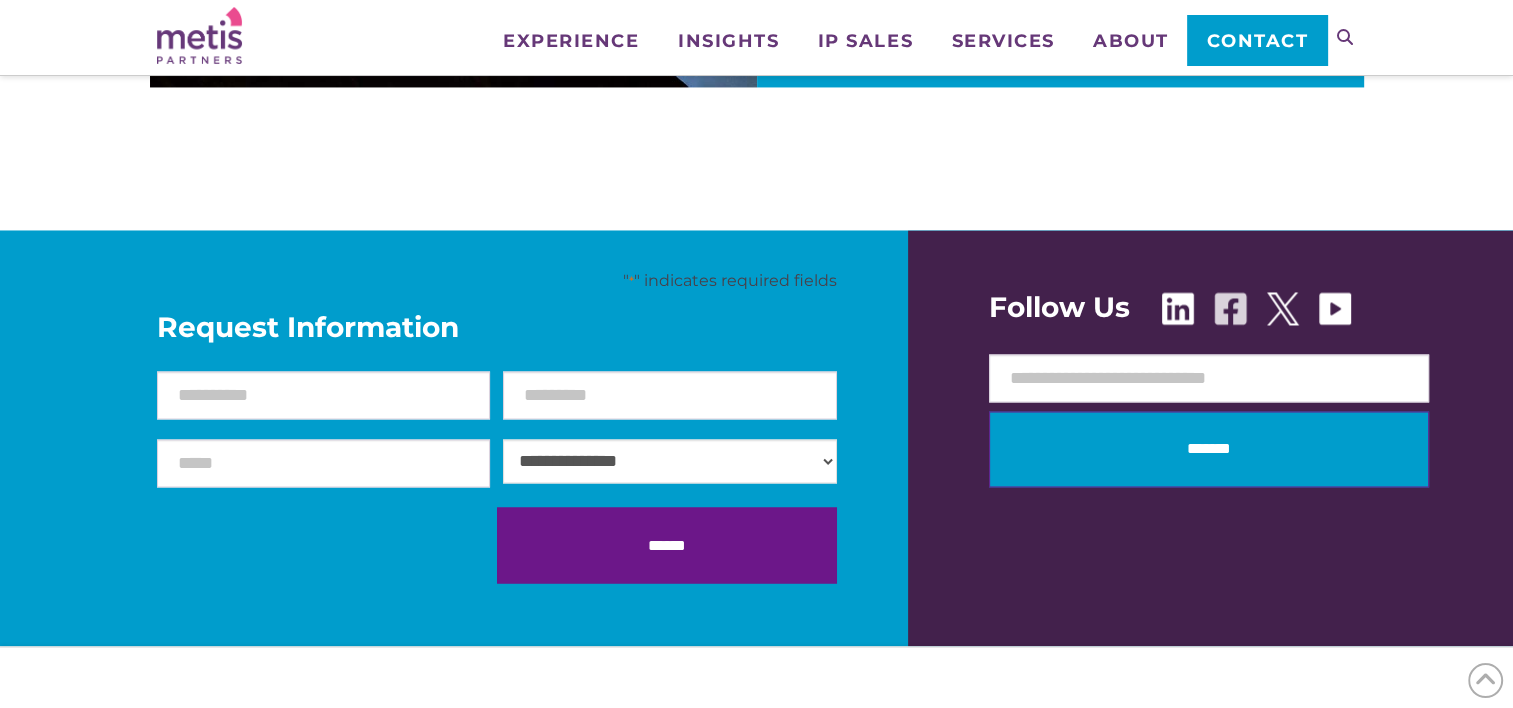 click at bounding box center (1230, 308) 